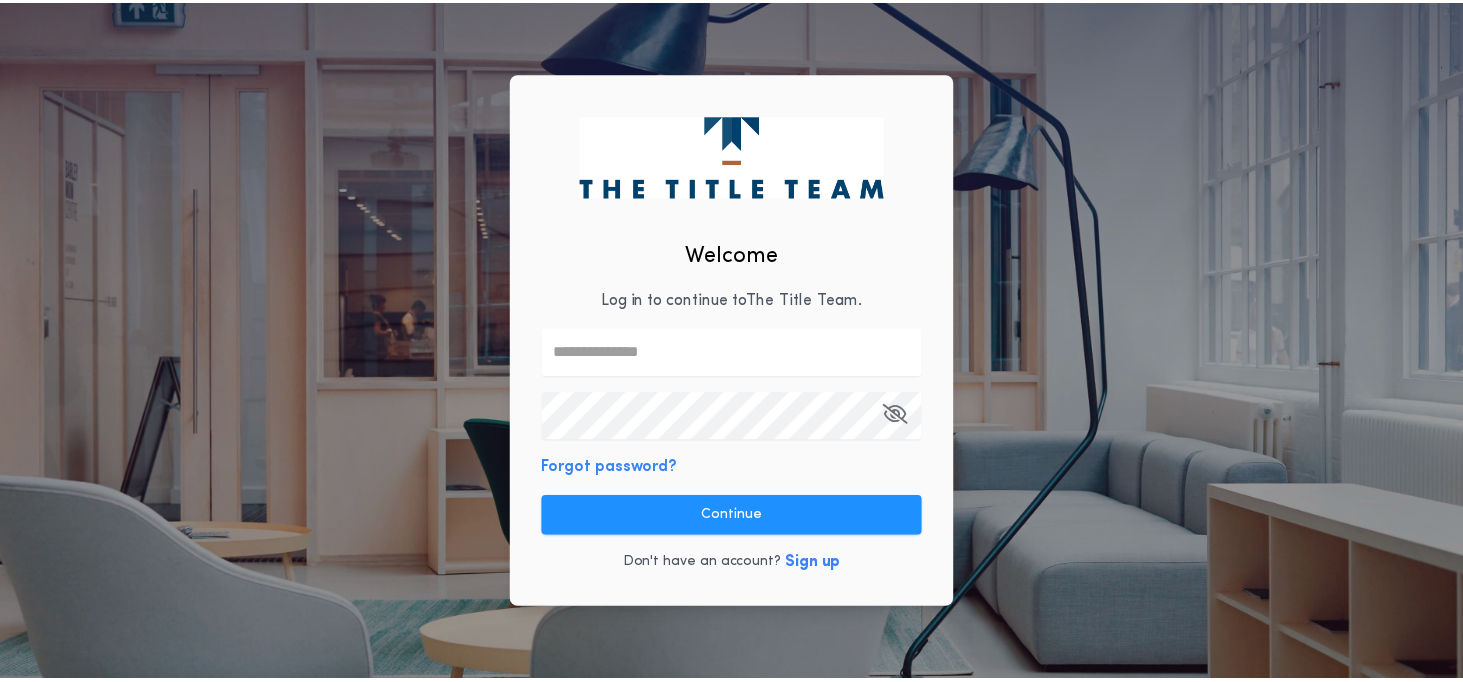 scroll, scrollTop: 0, scrollLeft: 0, axis: both 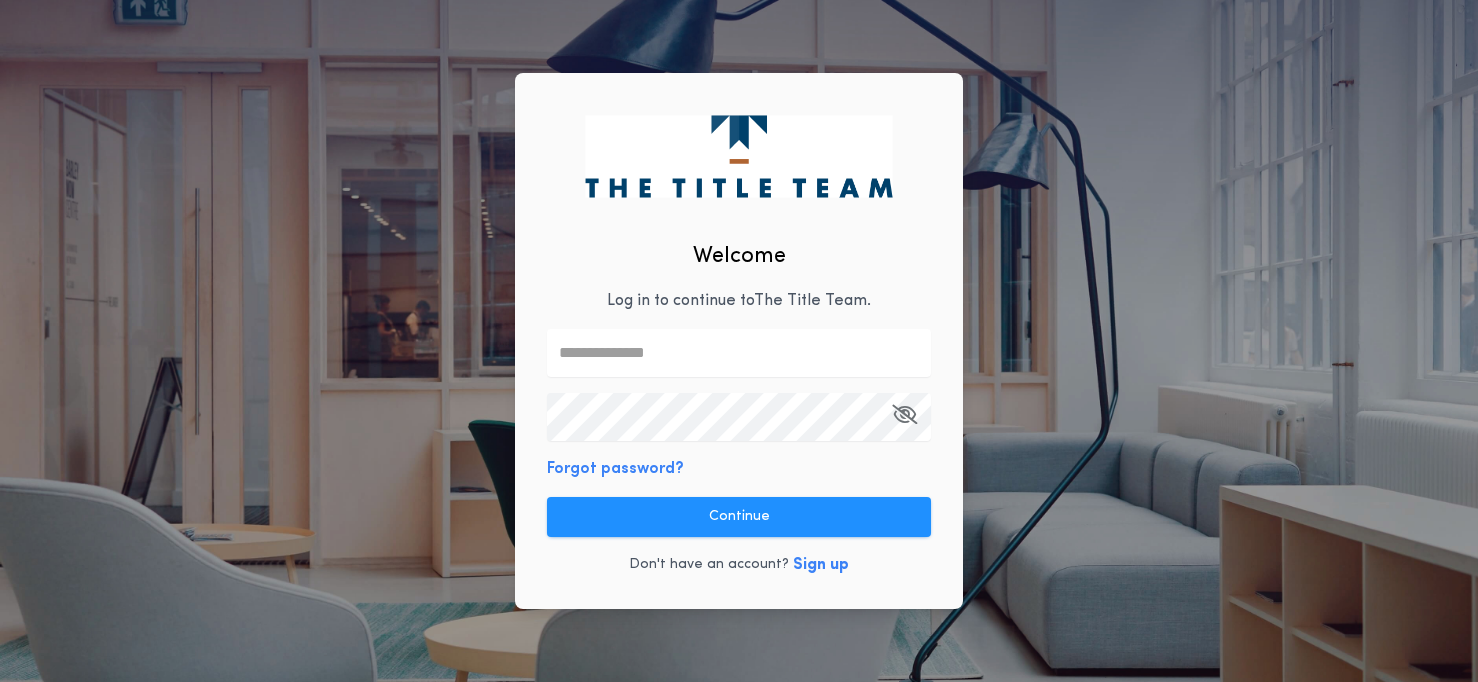 click at bounding box center (739, 353) 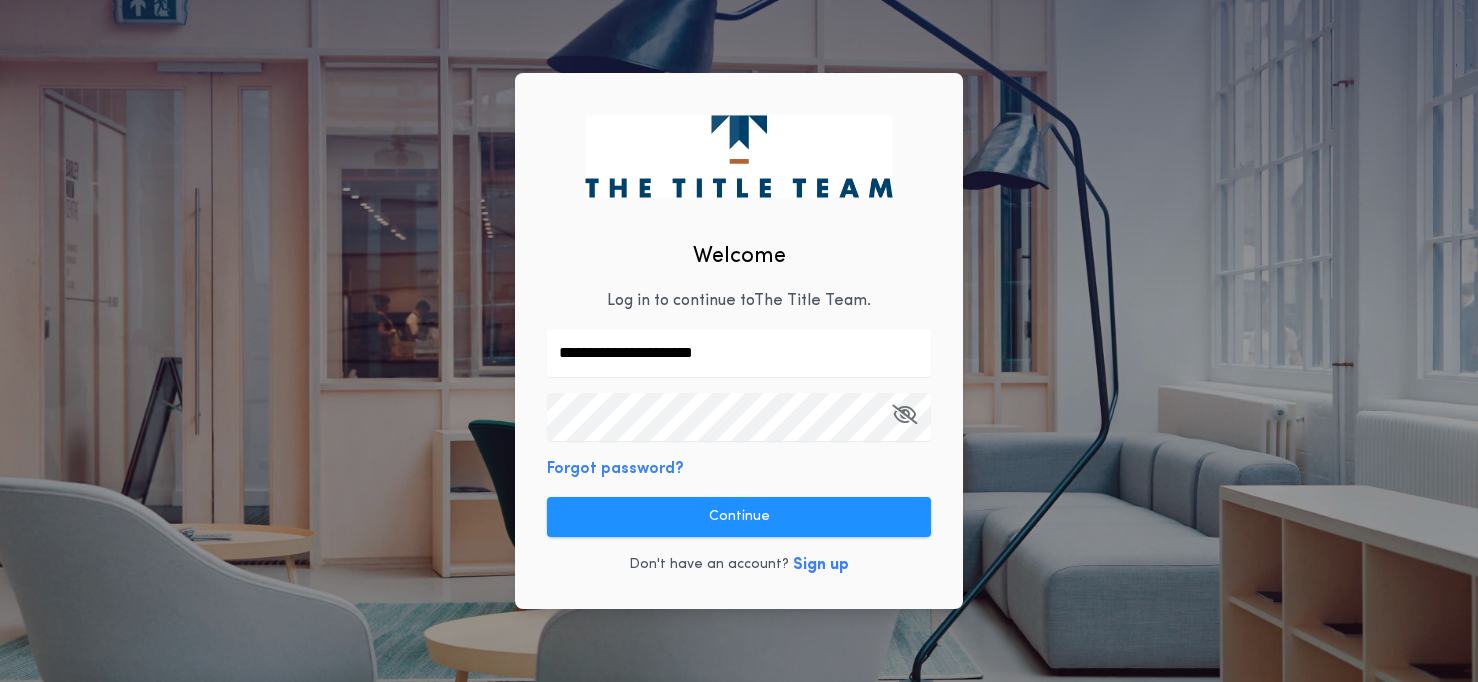 click on "Continue" at bounding box center [739, 517] 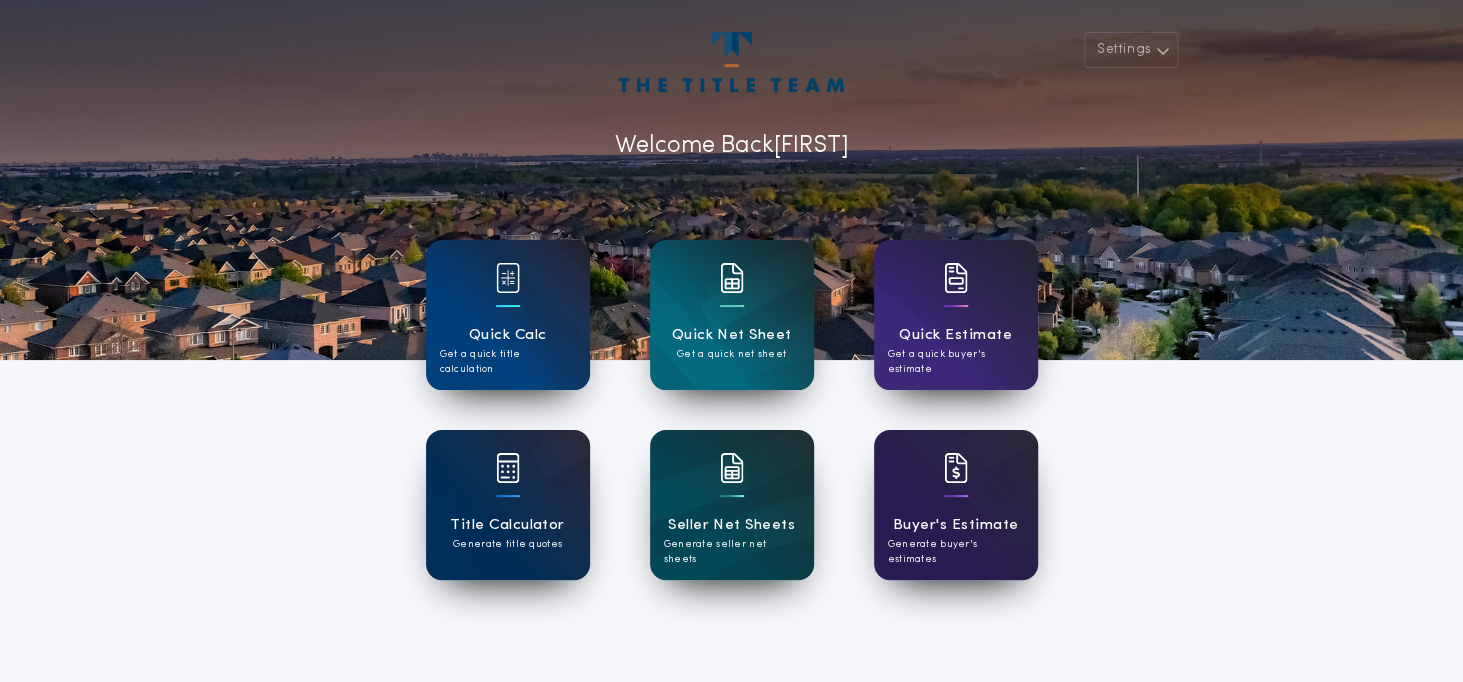 click on "Buyer's Estimate" at bounding box center (955, 525) 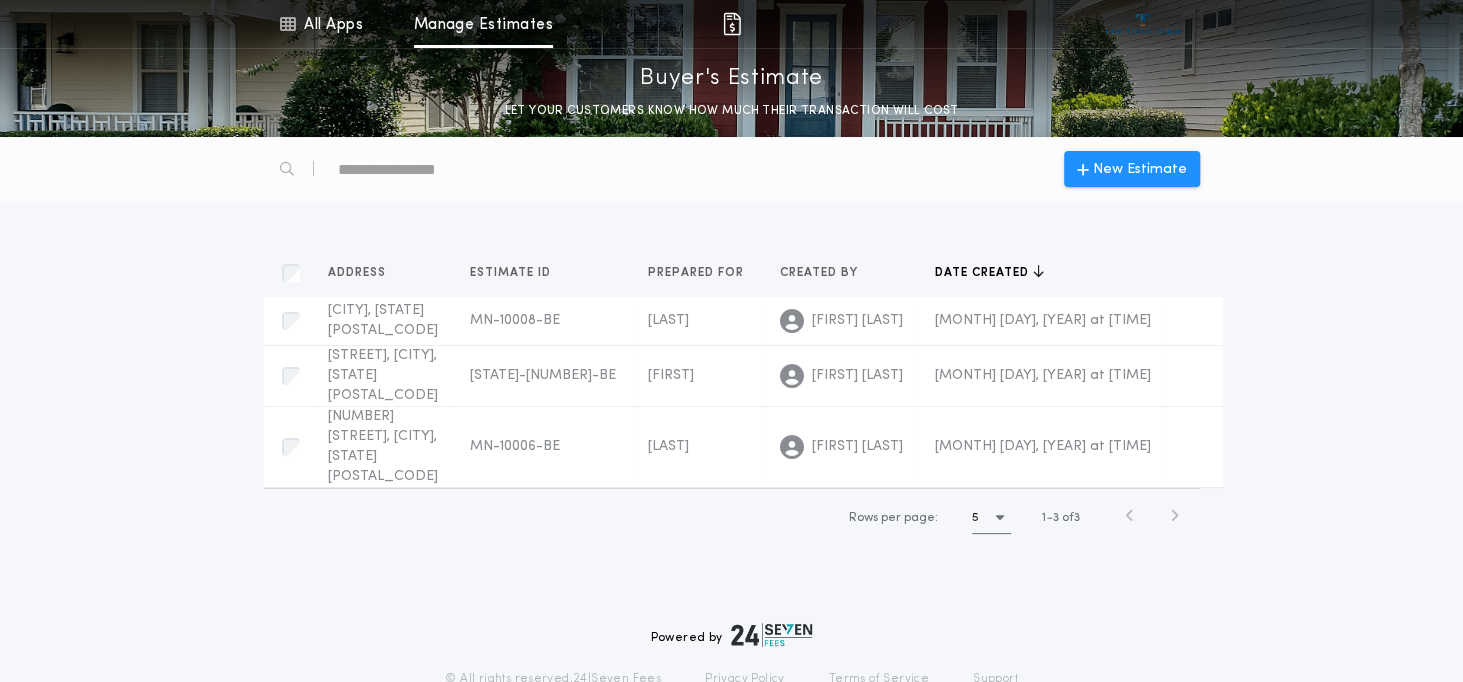 click on "New Estimate" at bounding box center [1140, 169] 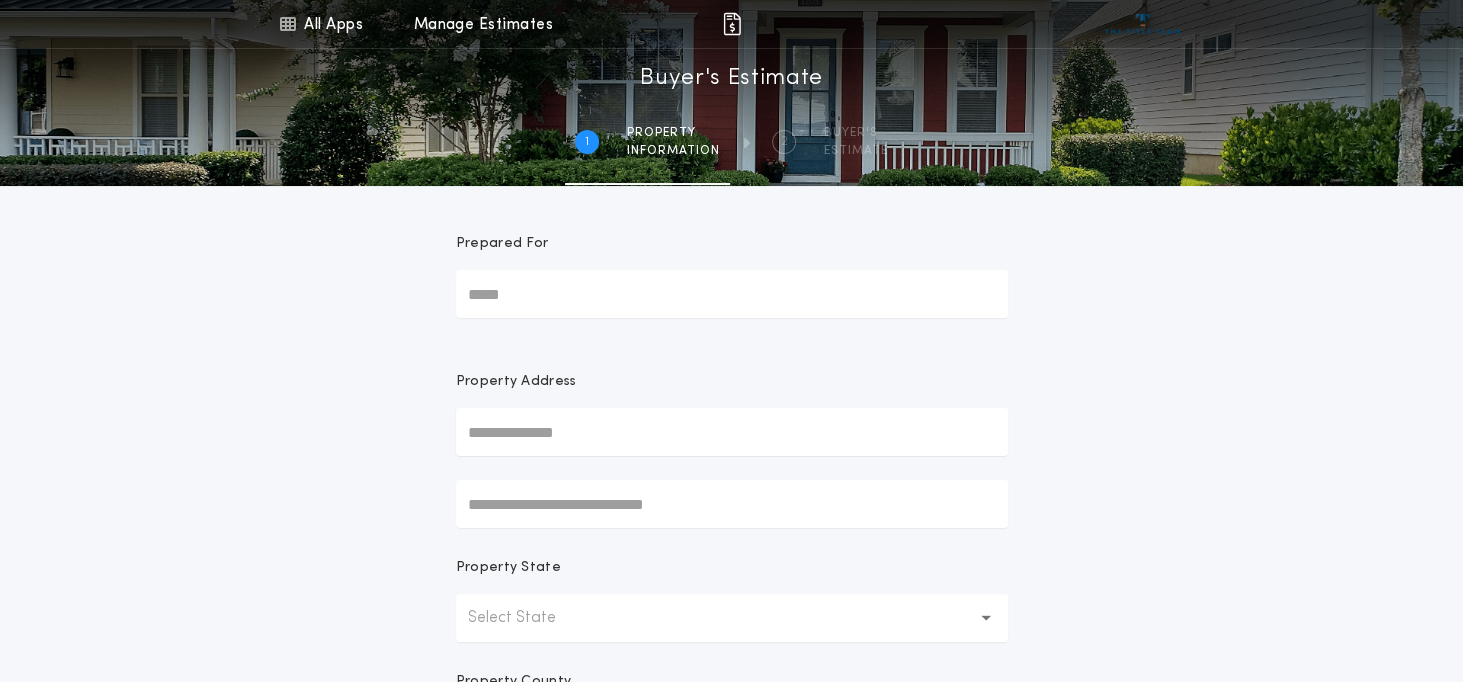 click on "Prepared For" at bounding box center [732, 294] 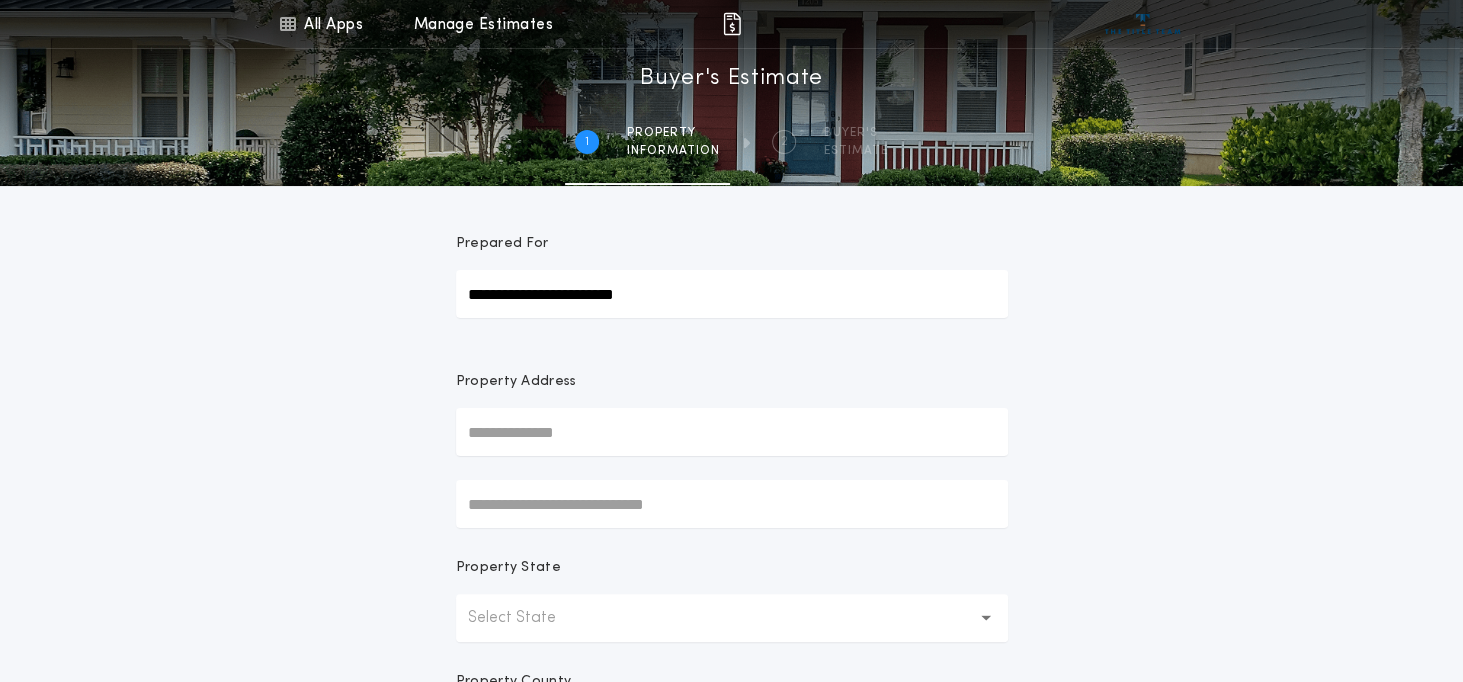 type on "**********" 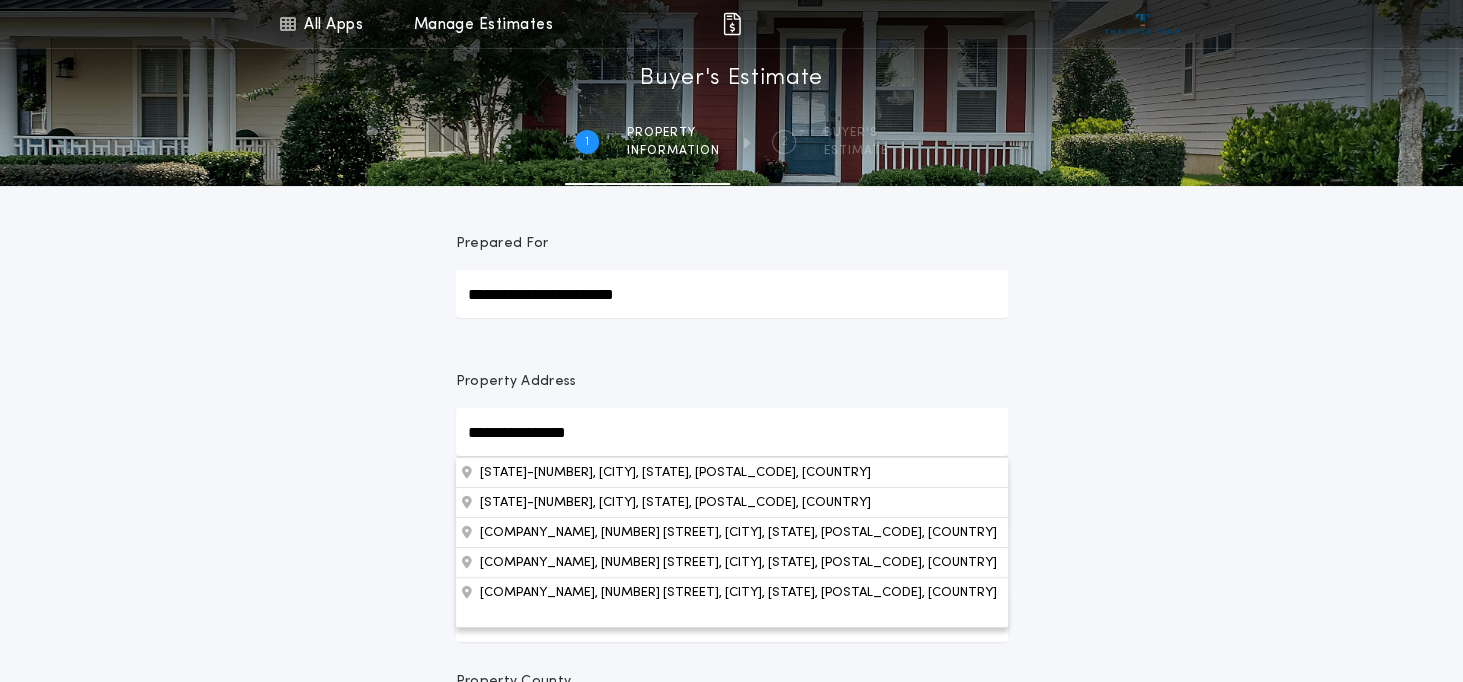 click on "[STATE]-[NUMBER], [CITY], [STATE], [POSTAL_CODE], [COUNTRY]" at bounding box center [732, 472] 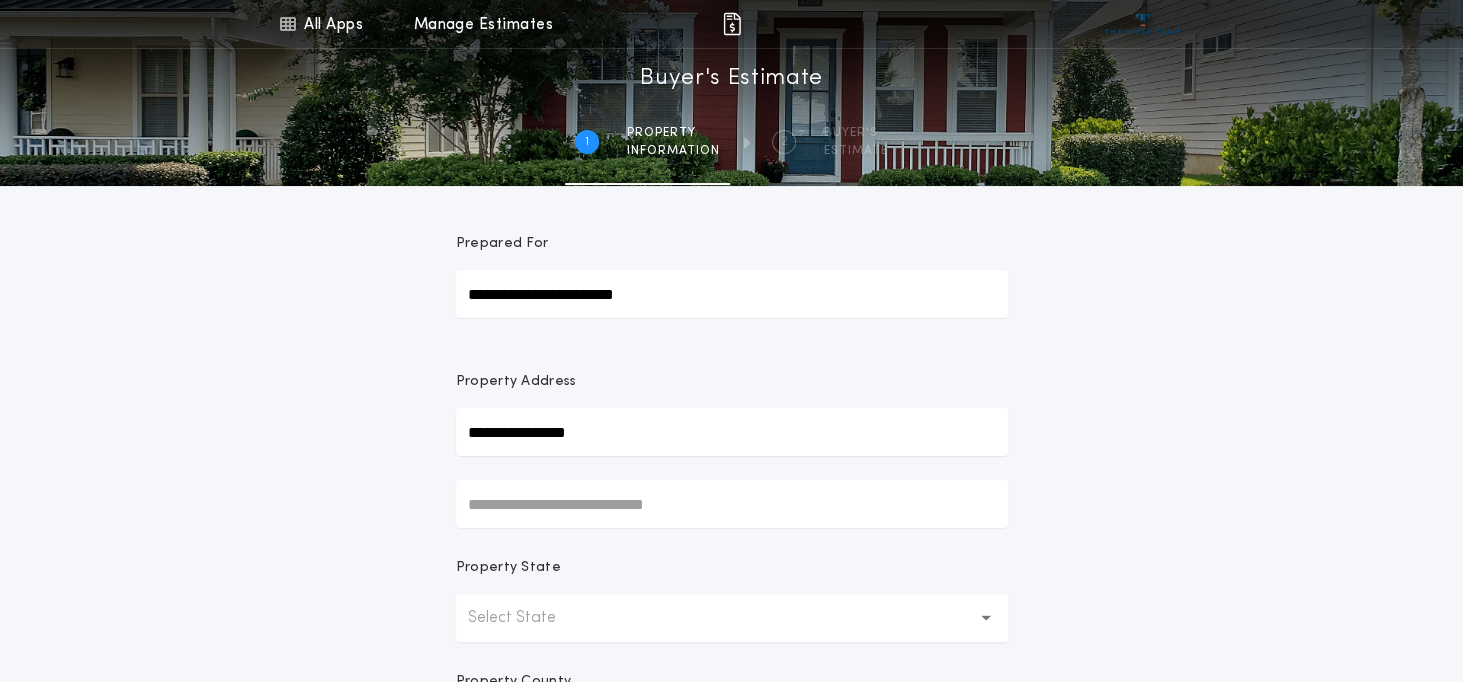 type on "*****" 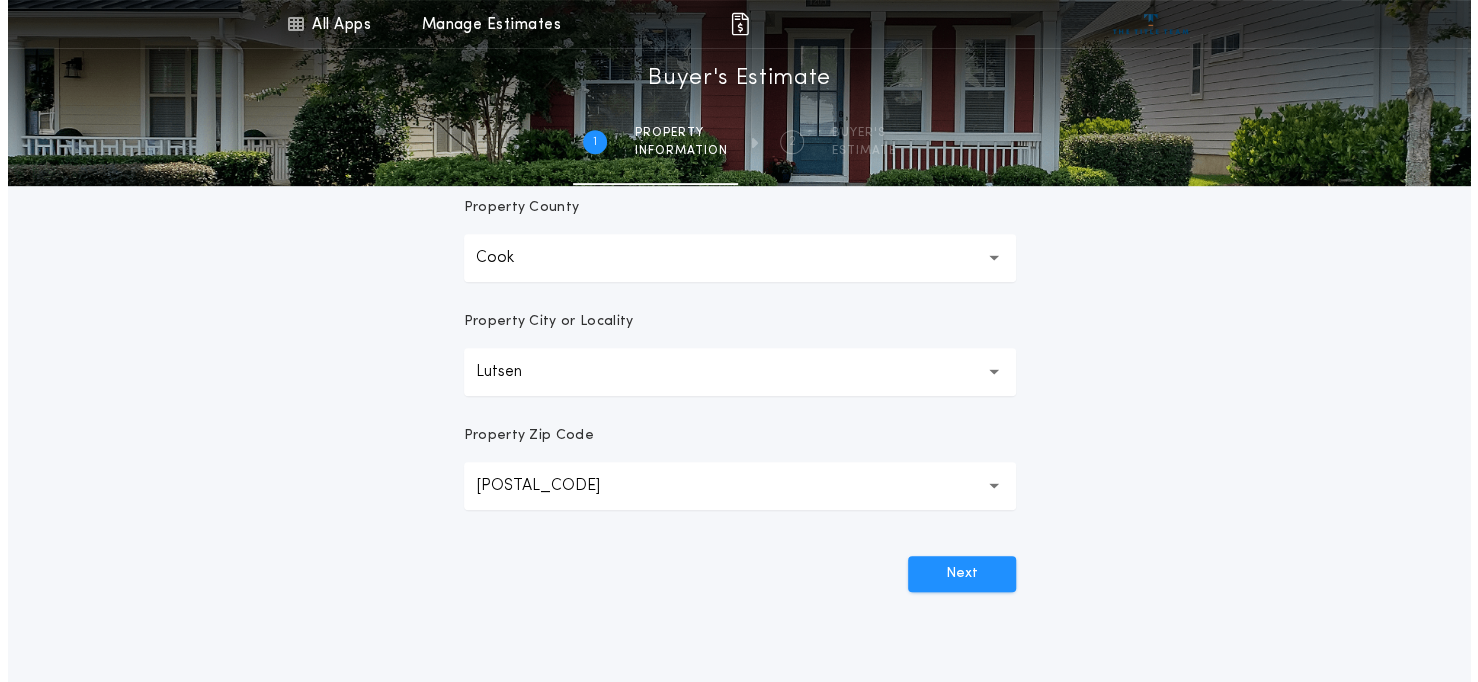scroll, scrollTop: 482, scrollLeft: 0, axis: vertical 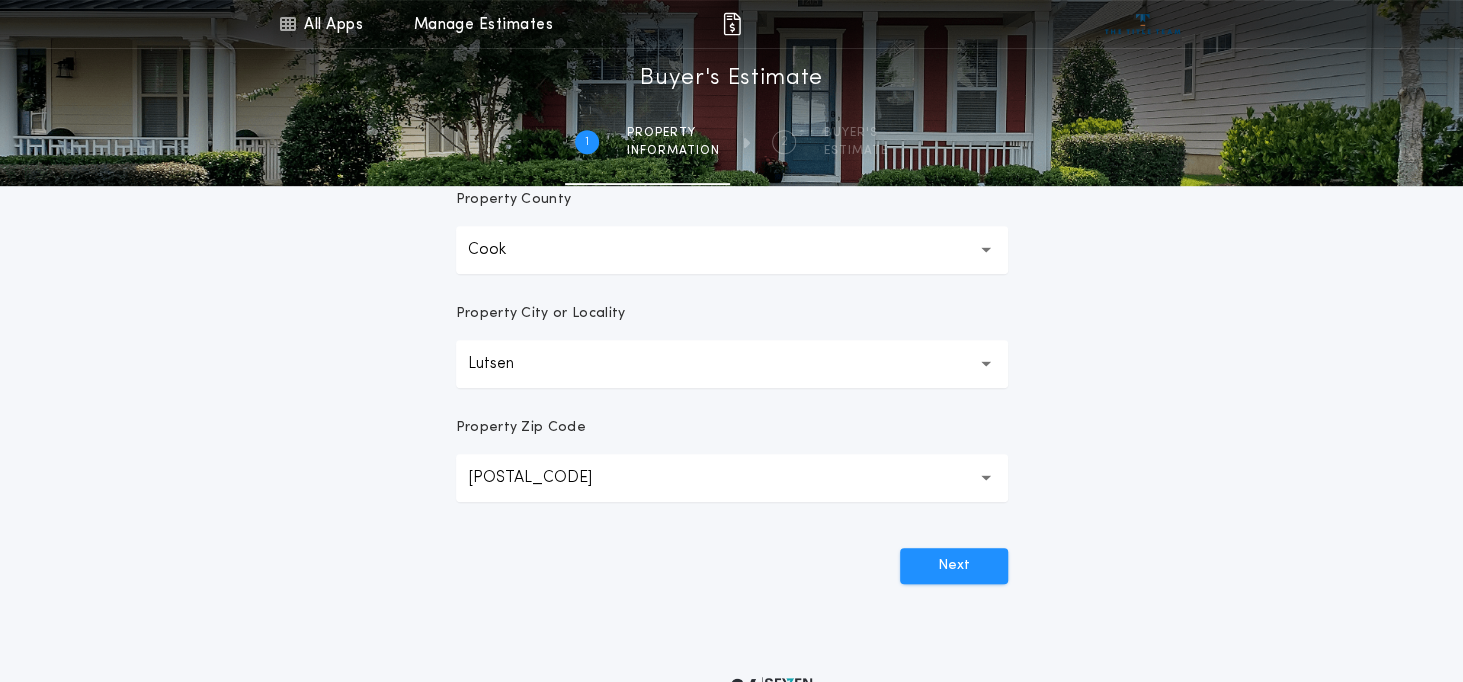 click on "Next" at bounding box center (954, 566) 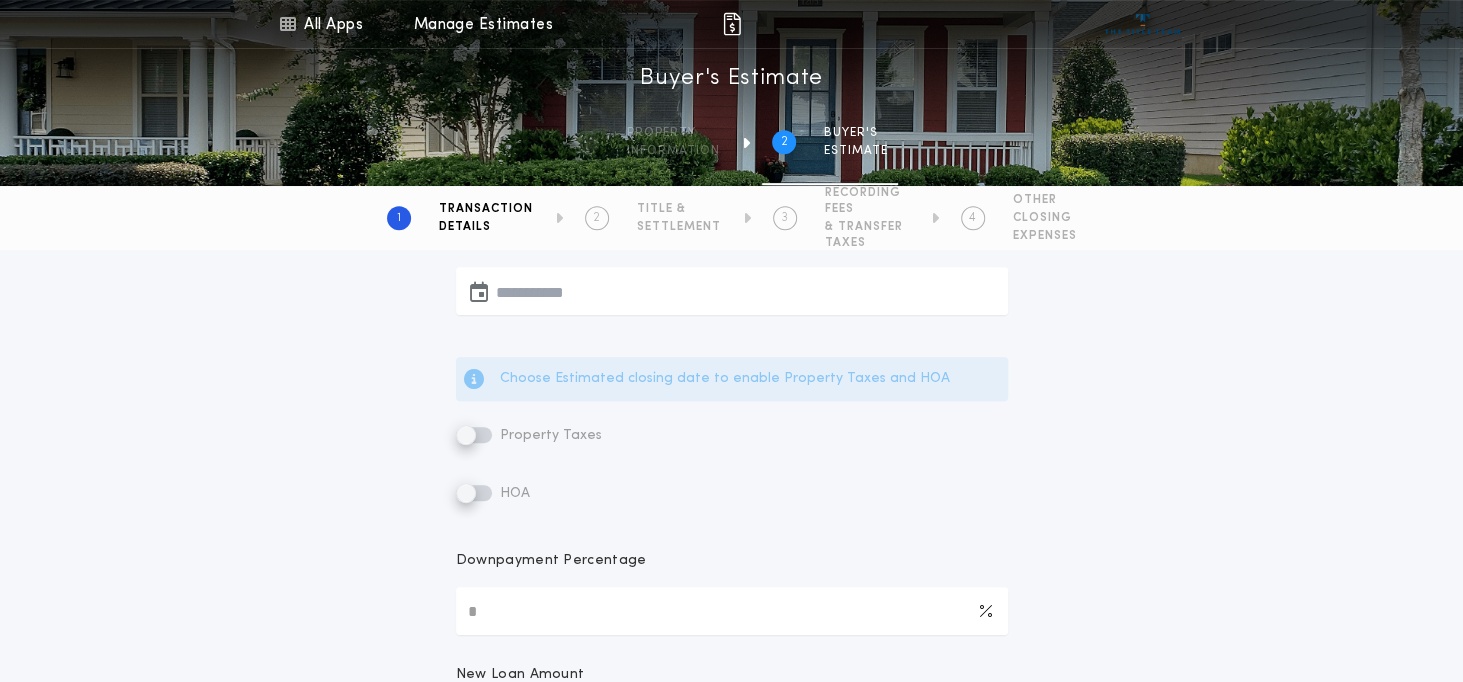 click at bounding box center [732, 291] 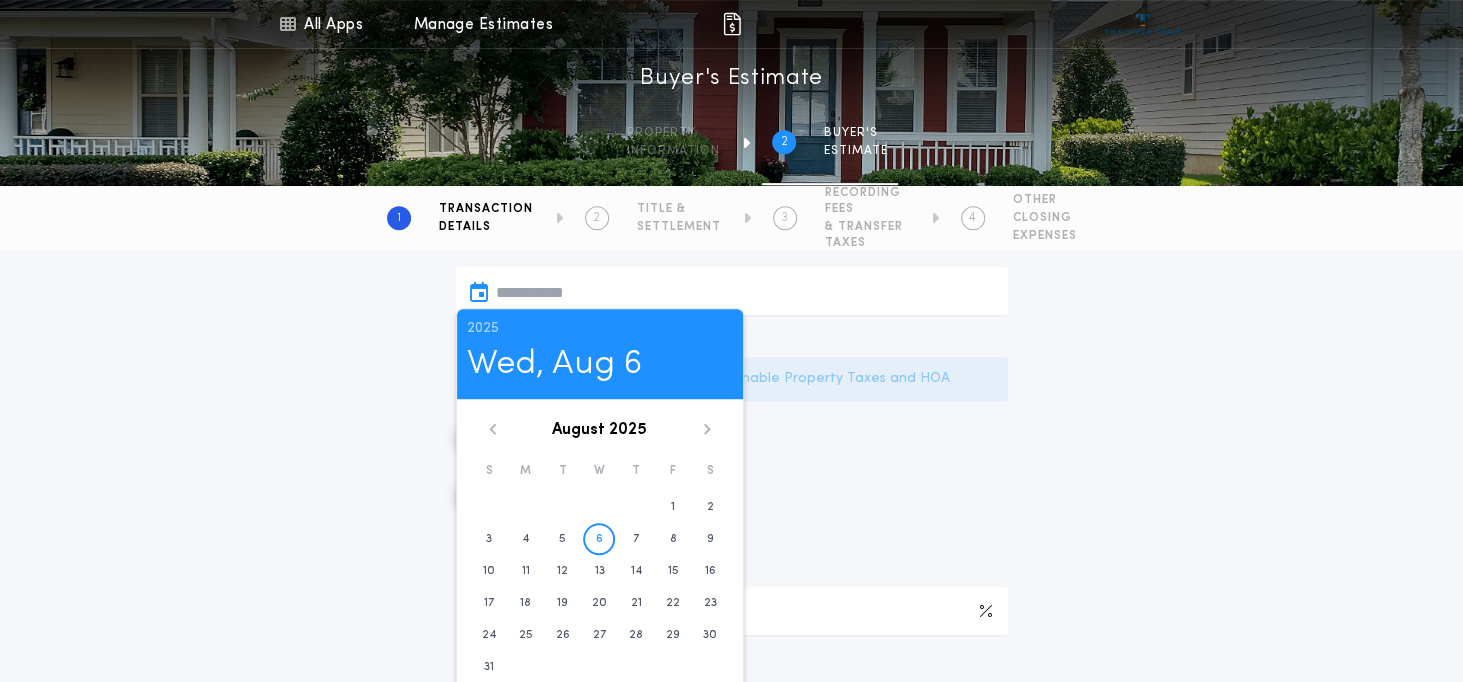 click 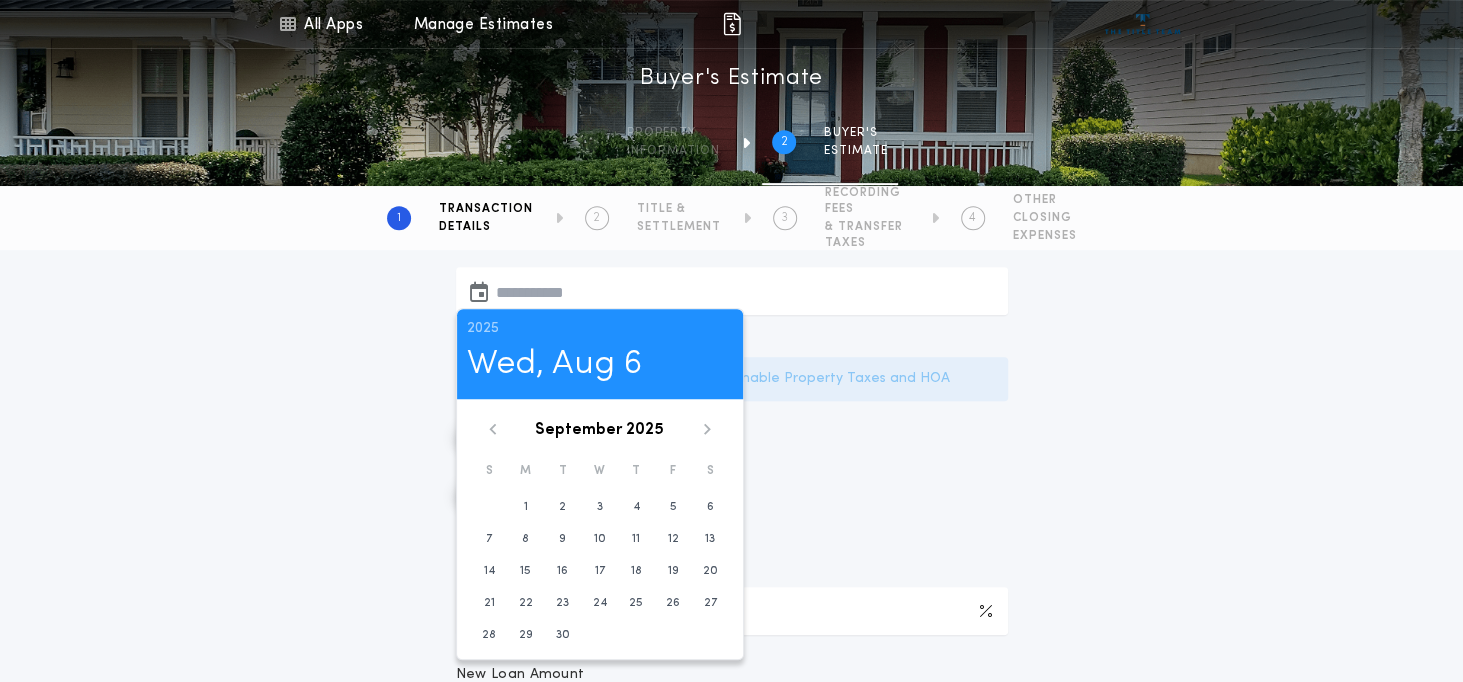 click 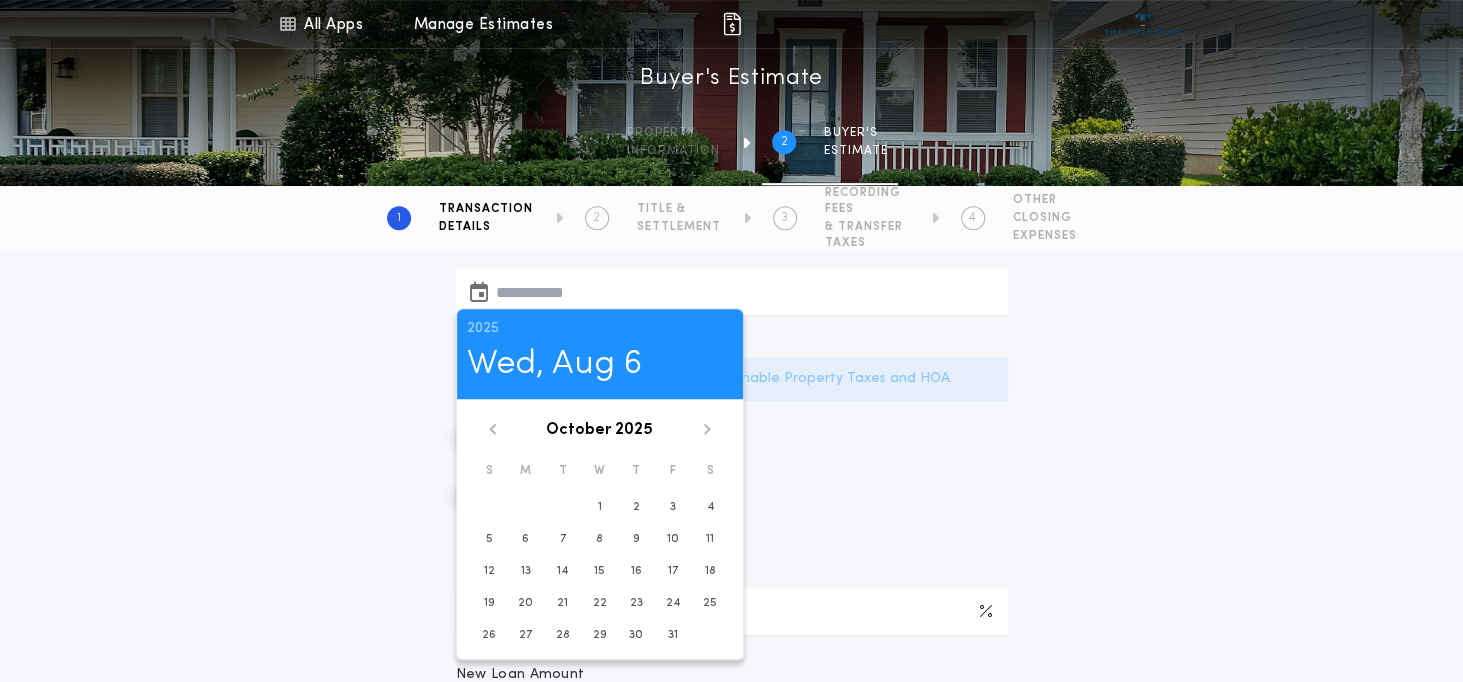 click on "1" at bounding box center [599, 507] 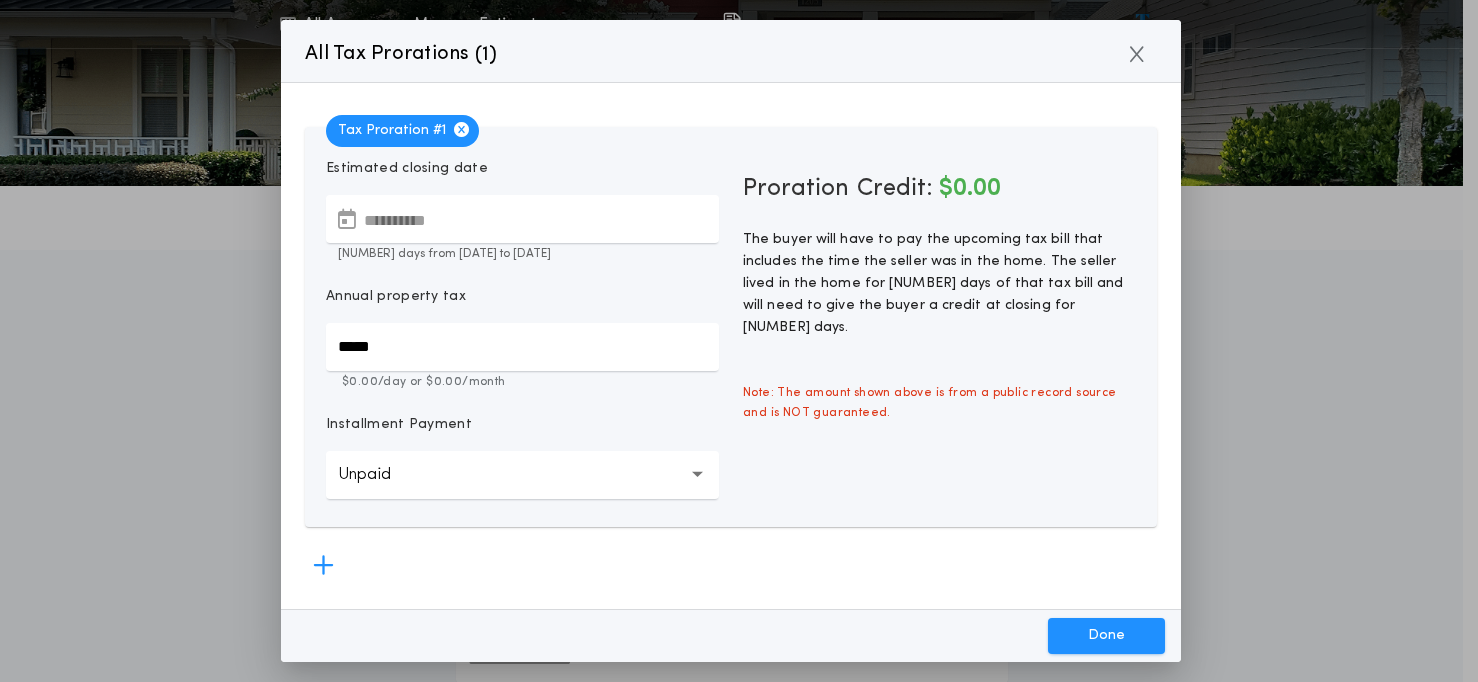 click on "*****" at bounding box center (522, 347) 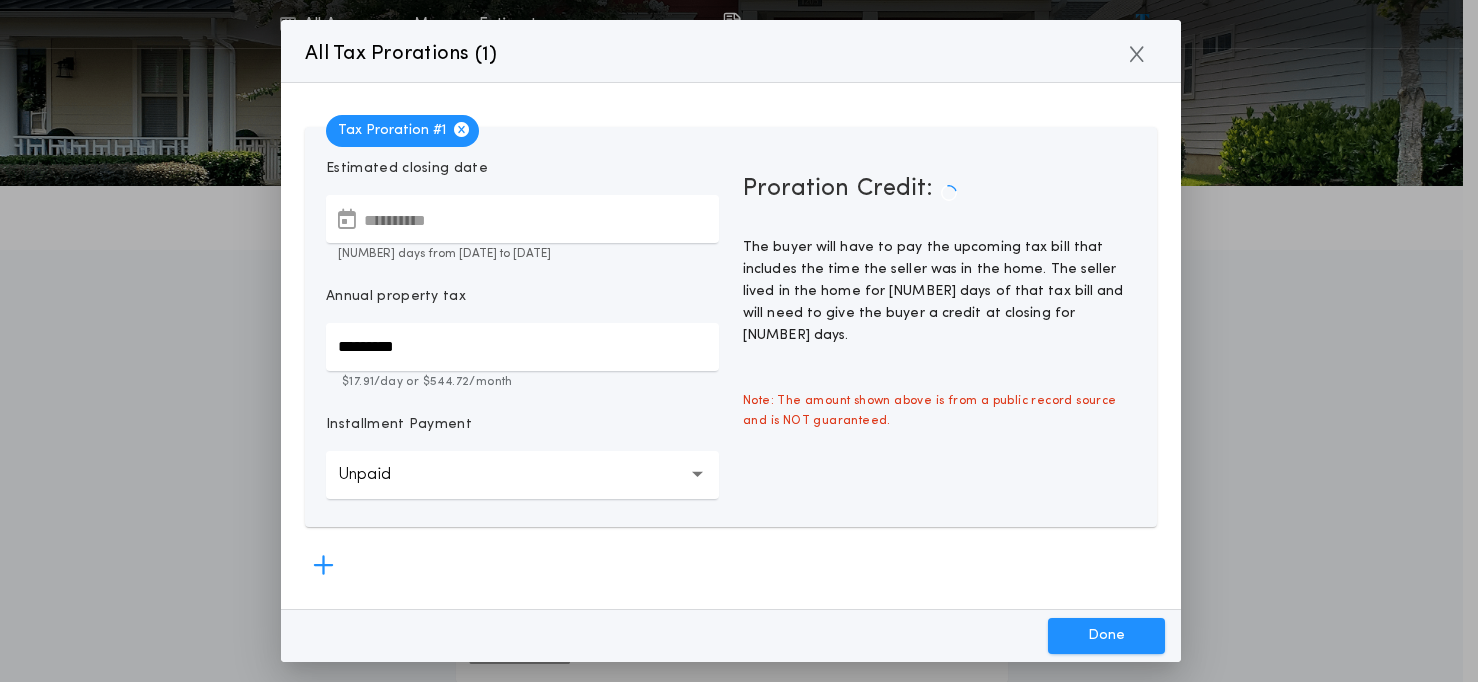 click 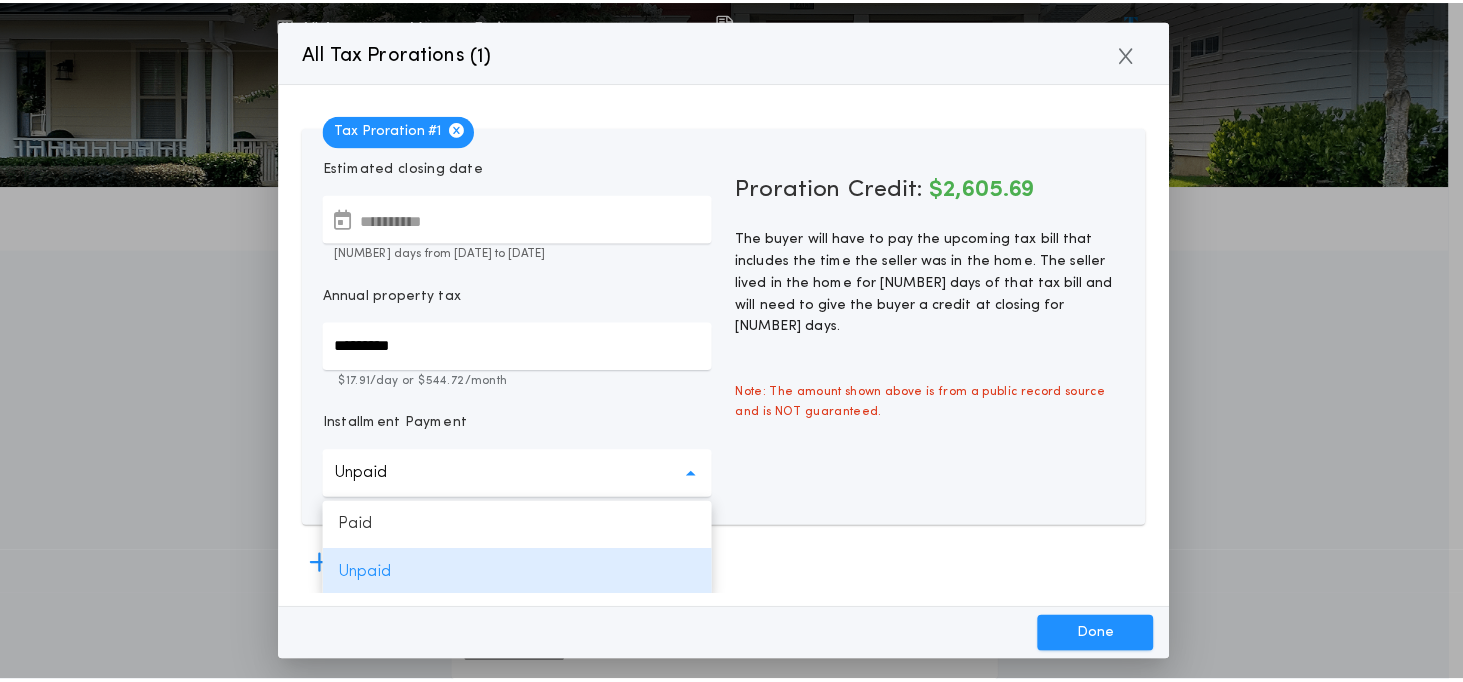 scroll, scrollTop: 2, scrollLeft: 0, axis: vertical 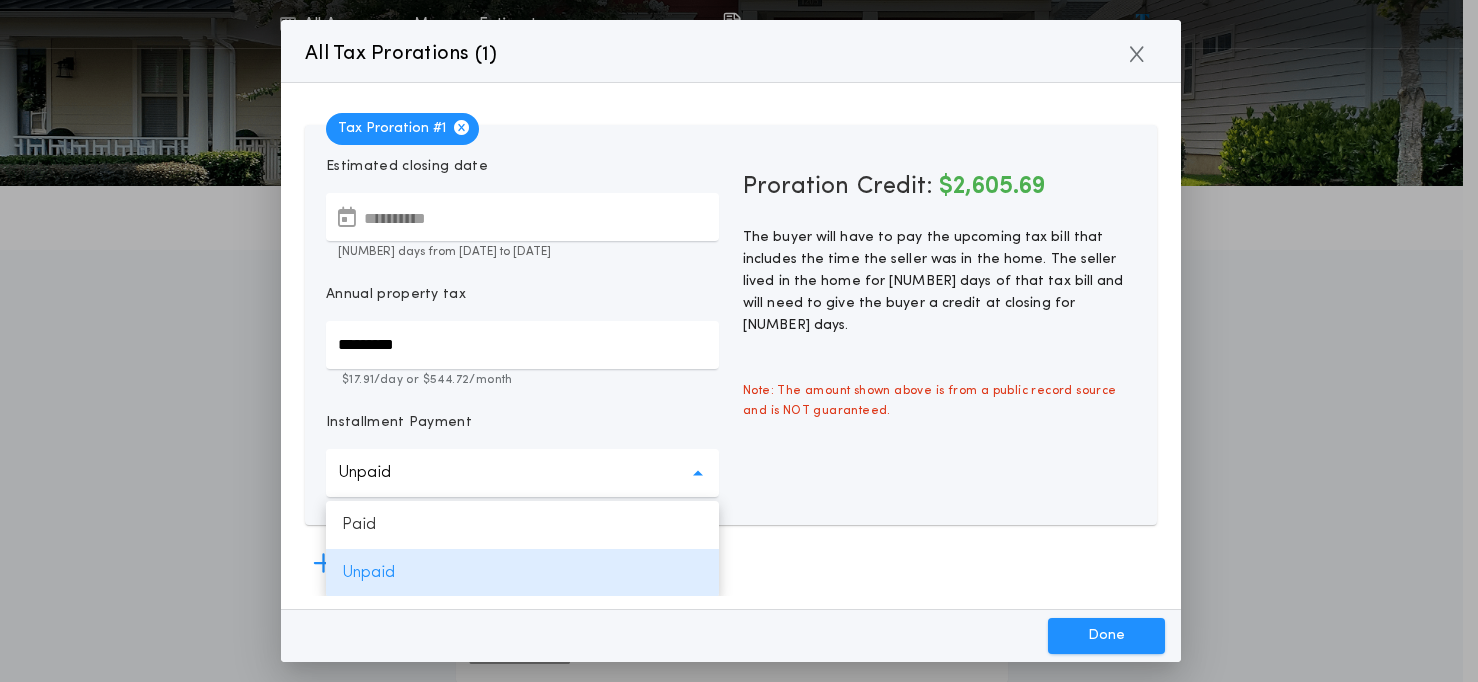 click 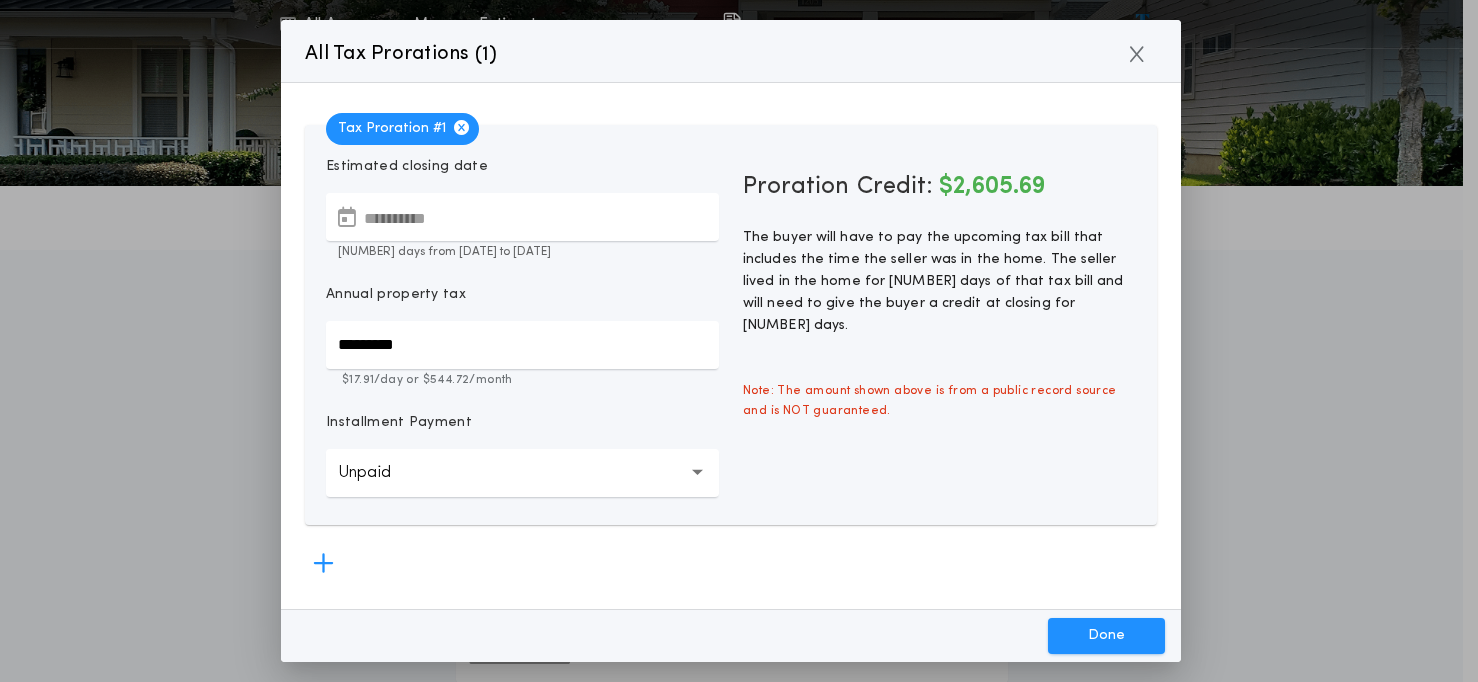 click 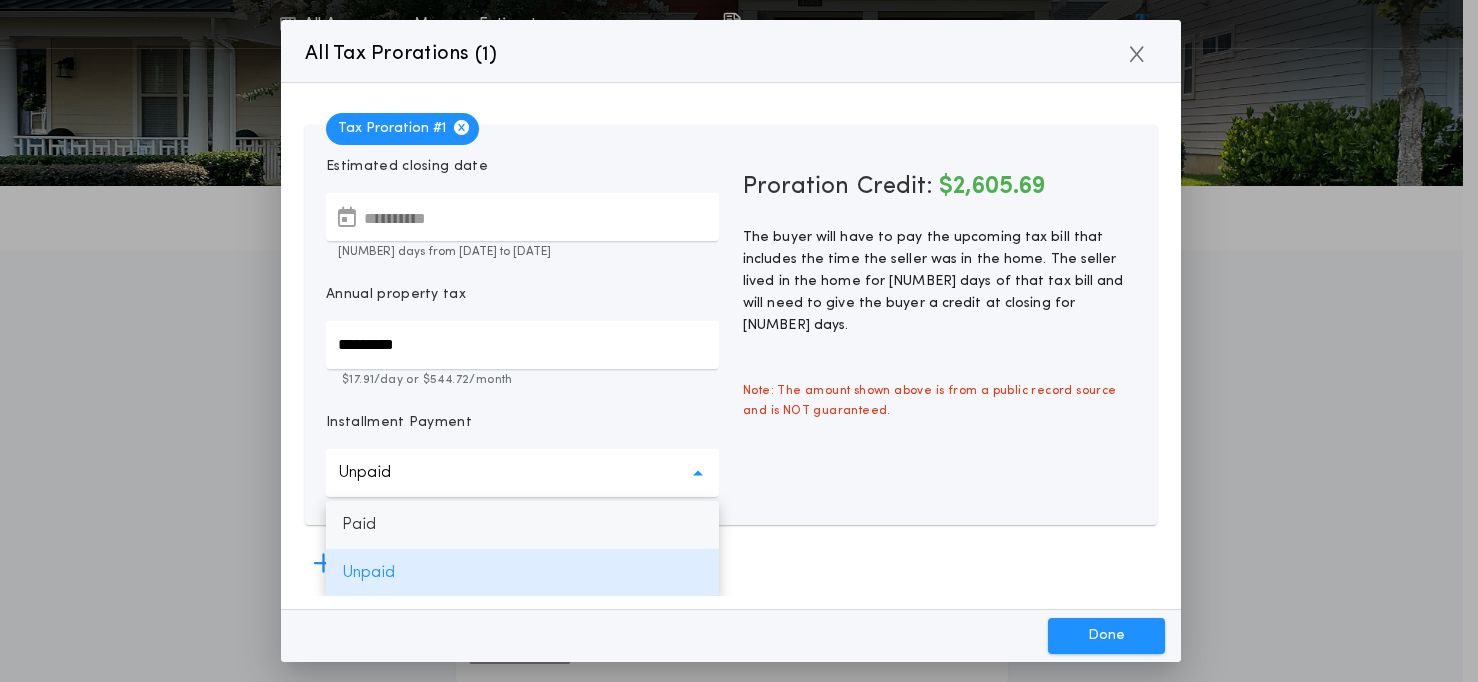 click on "Paid" at bounding box center [522, 525] 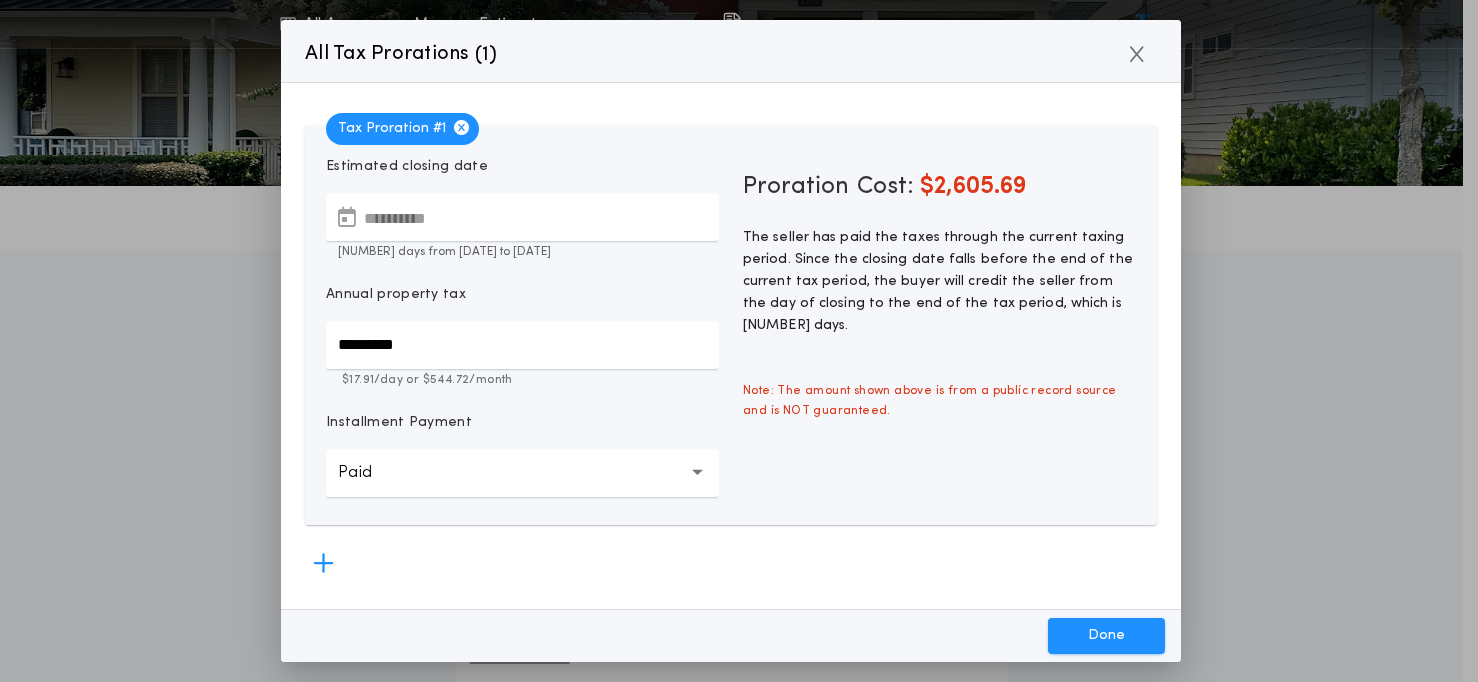 click 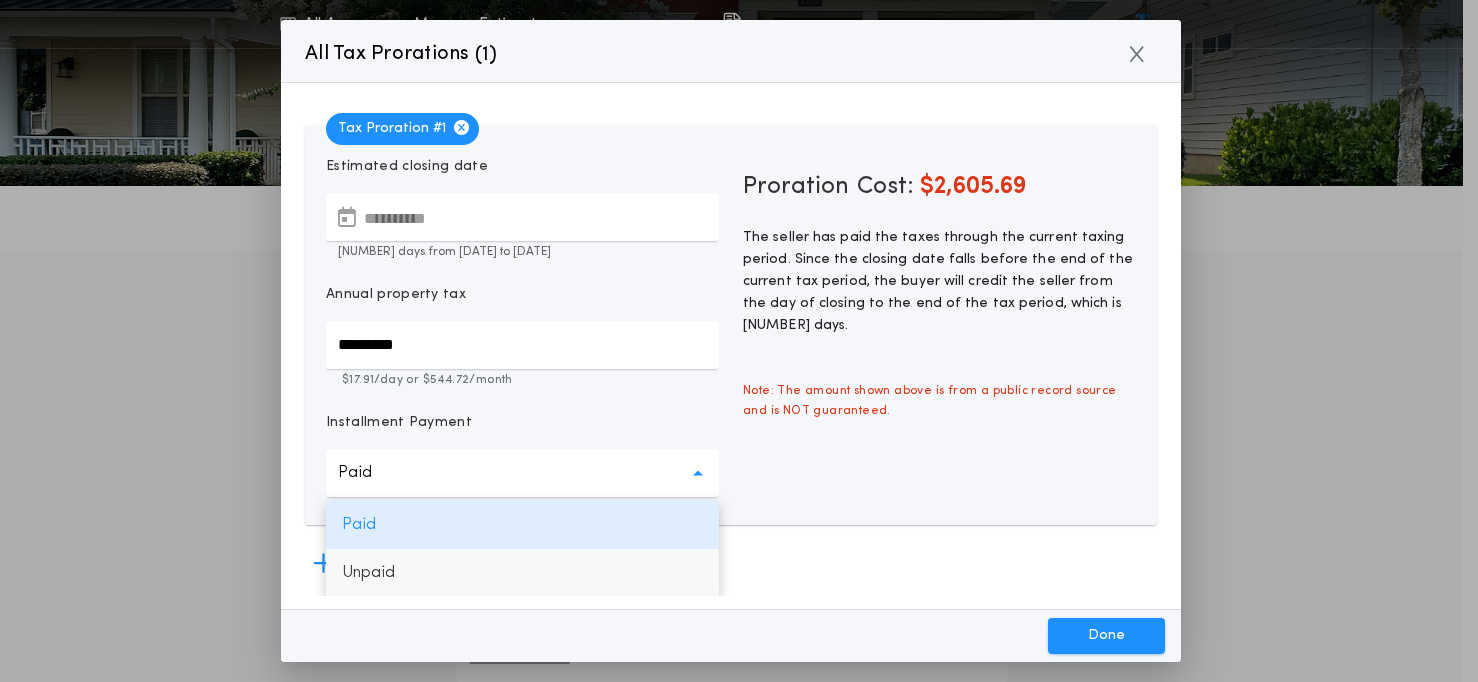 click on "Unpaid" at bounding box center [522, 573] 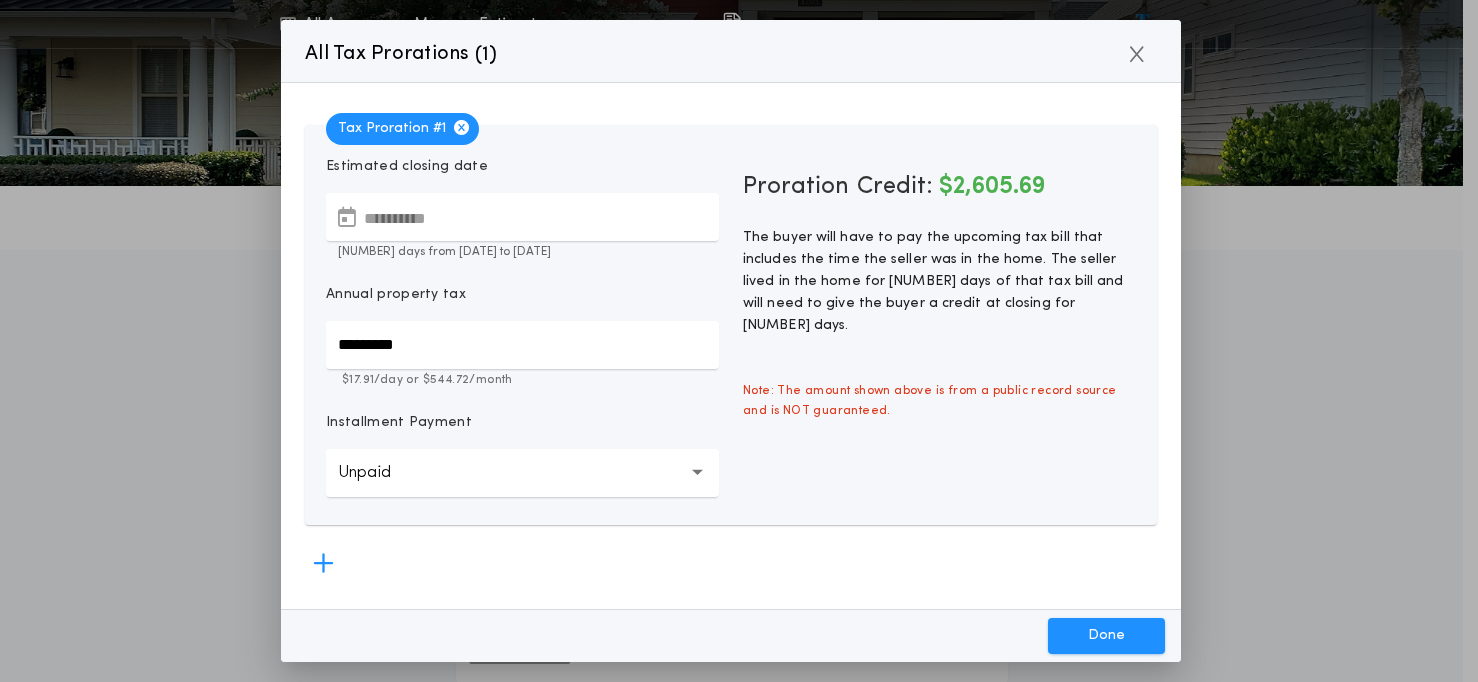 click on "Unpaid ******" at bounding box center [522, 473] 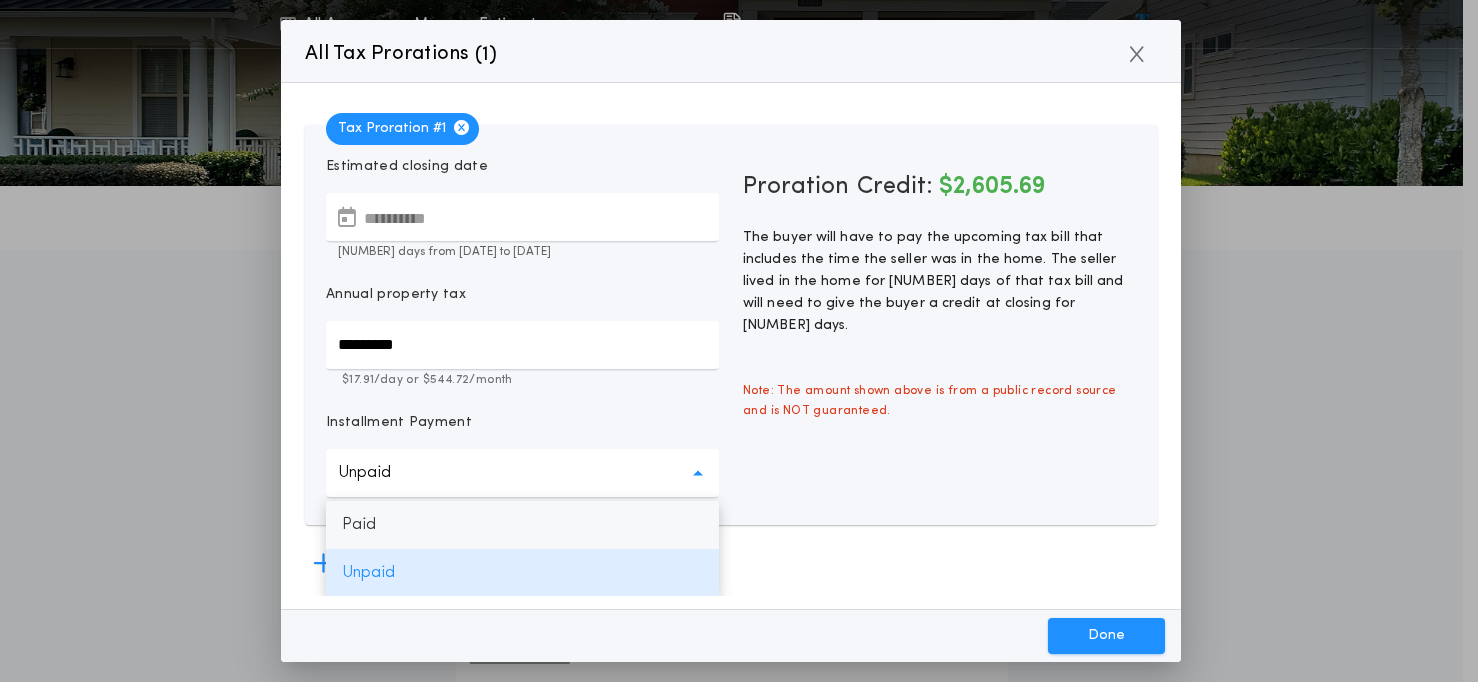 click on "Paid" at bounding box center (522, 525) 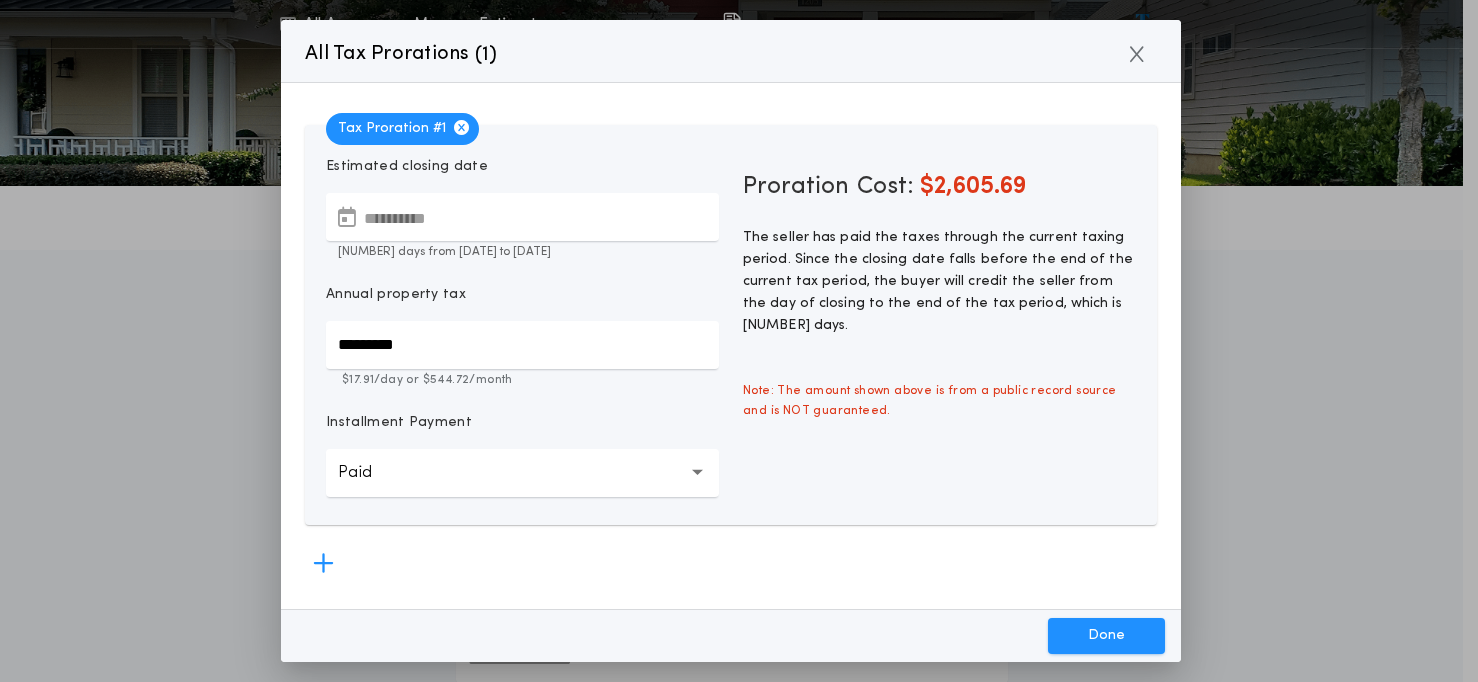 click on "Paid ******" at bounding box center [522, 473] 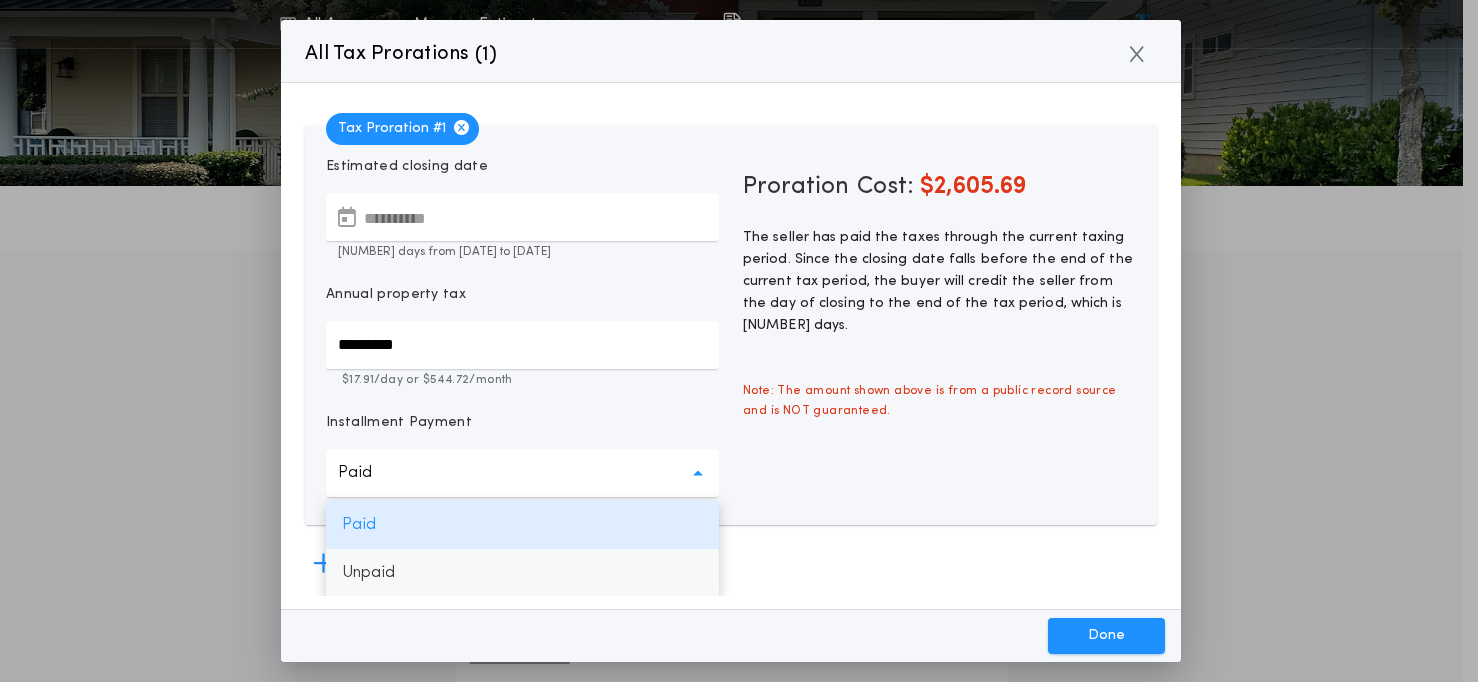 click on "Unpaid" at bounding box center [522, 573] 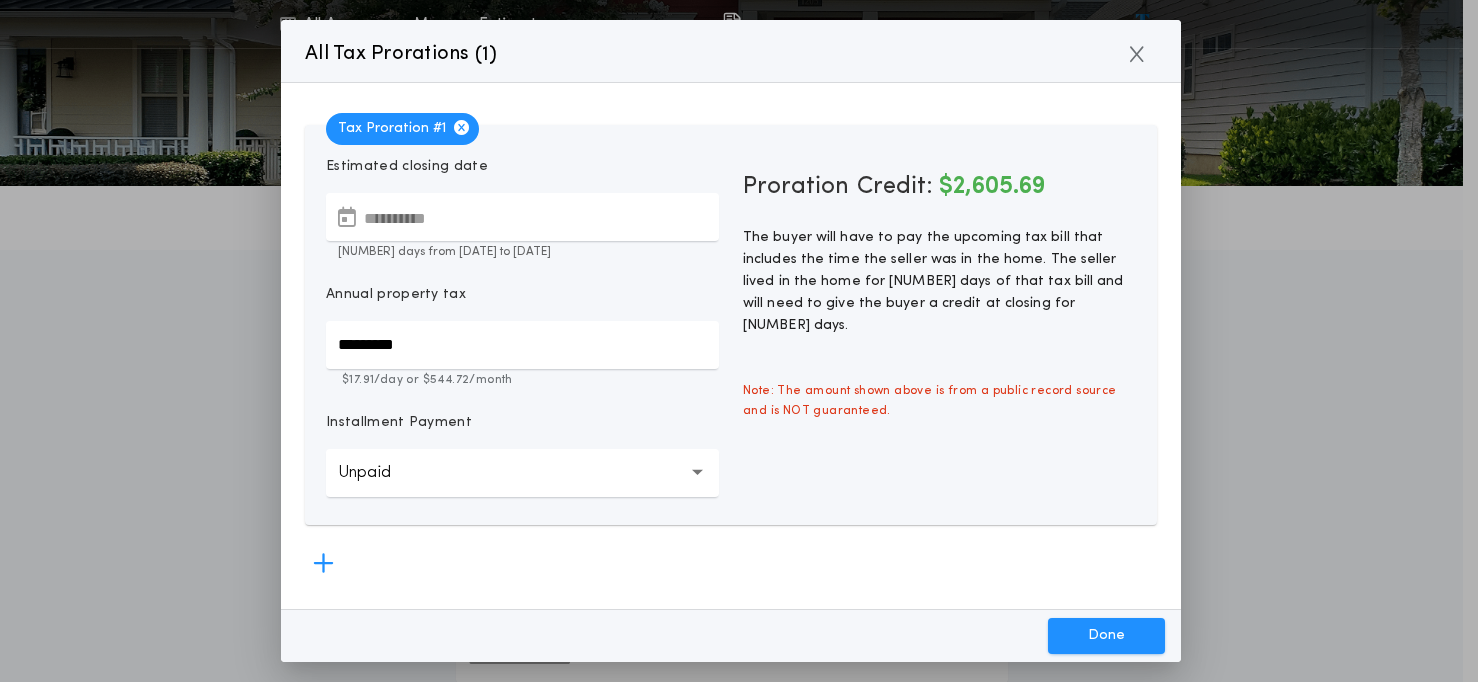 click on "Done" at bounding box center [1106, 636] 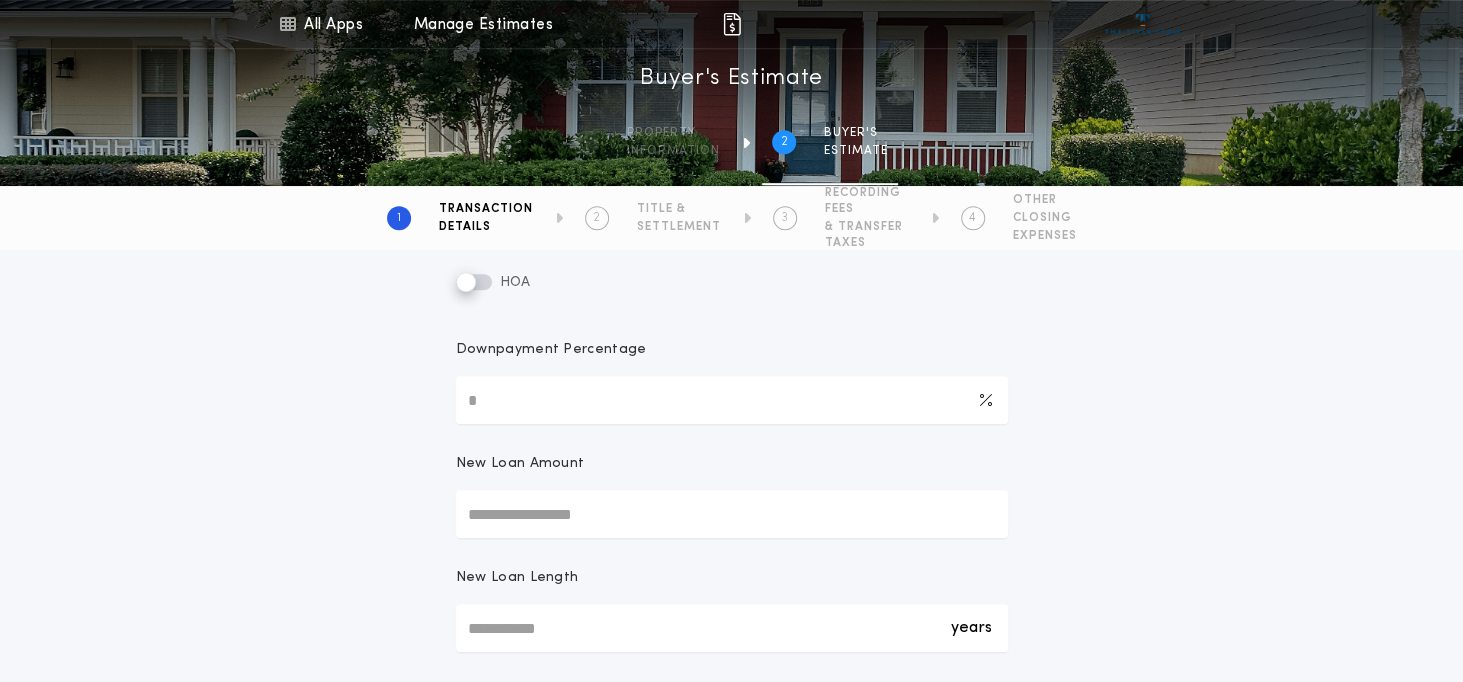 scroll, scrollTop: 631, scrollLeft: 0, axis: vertical 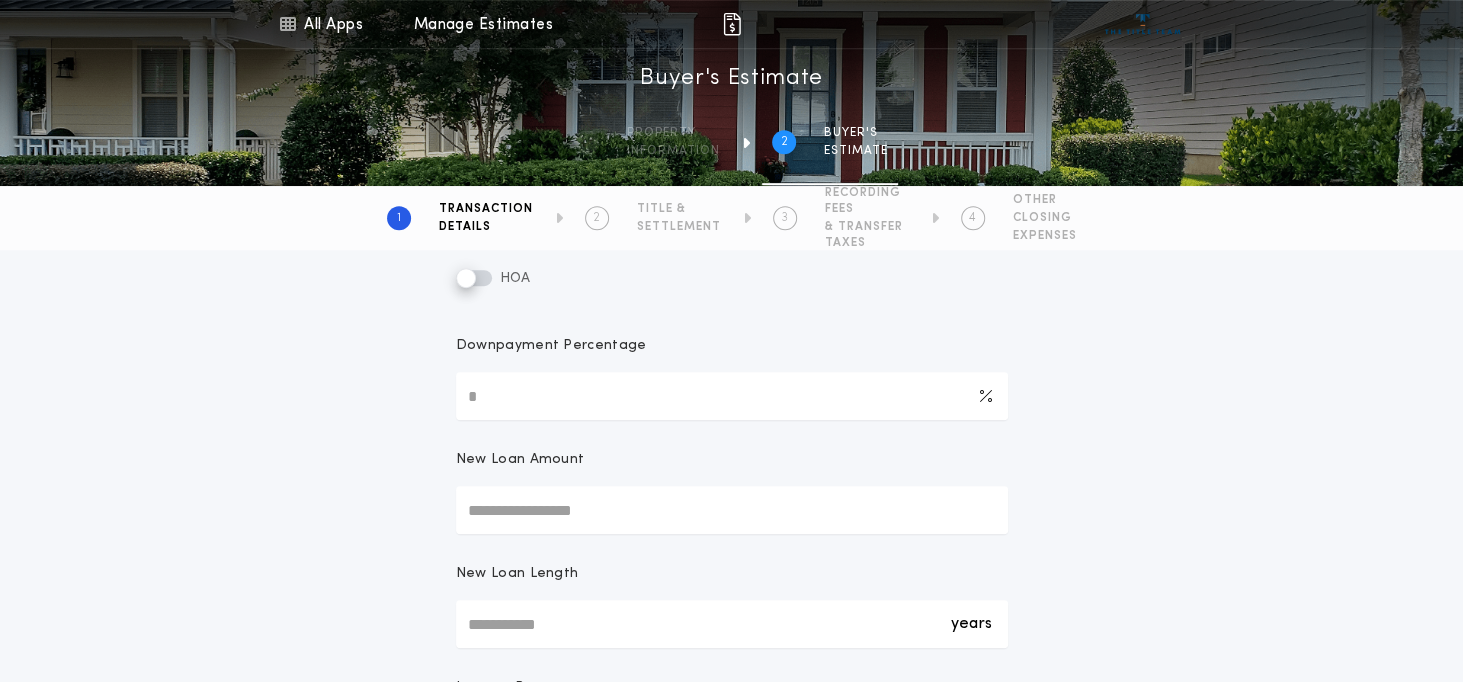 click on "Downpayment Percentage" at bounding box center [732, 396] 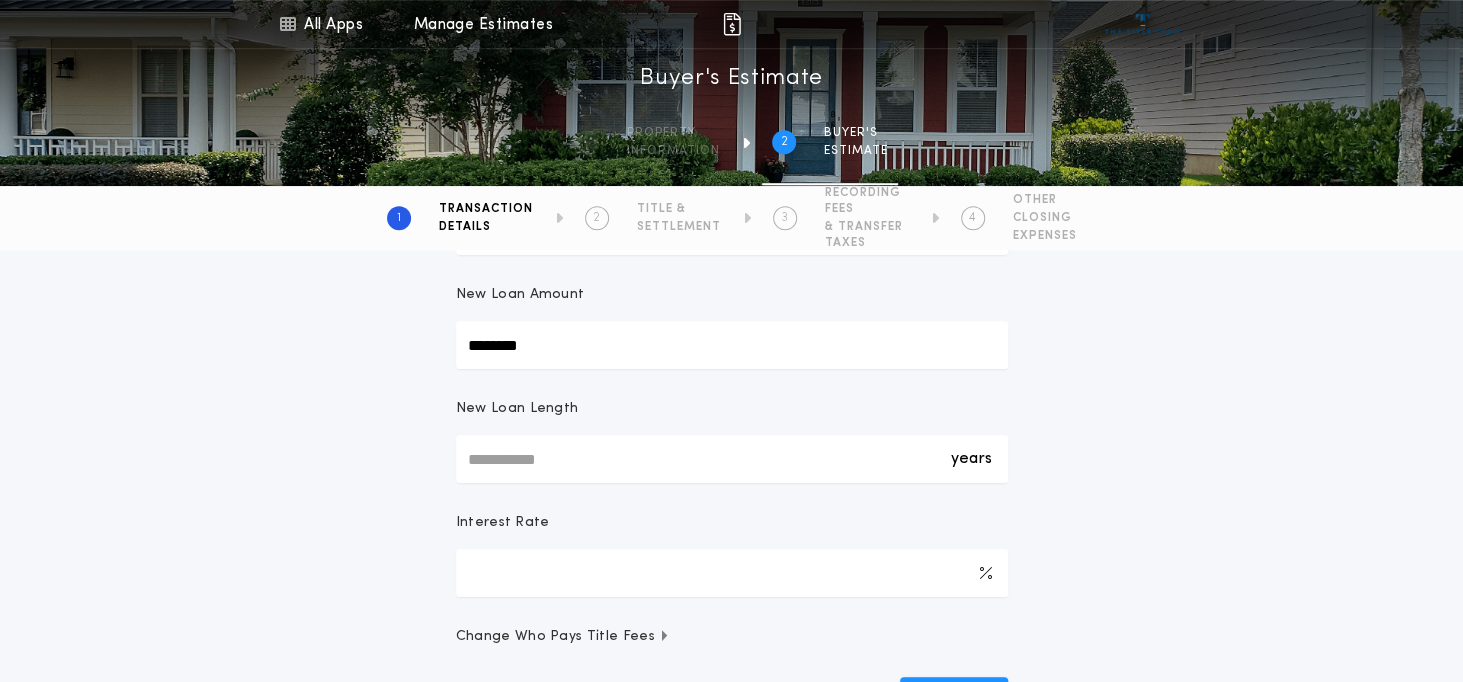 scroll, scrollTop: 797, scrollLeft: 0, axis: vertical 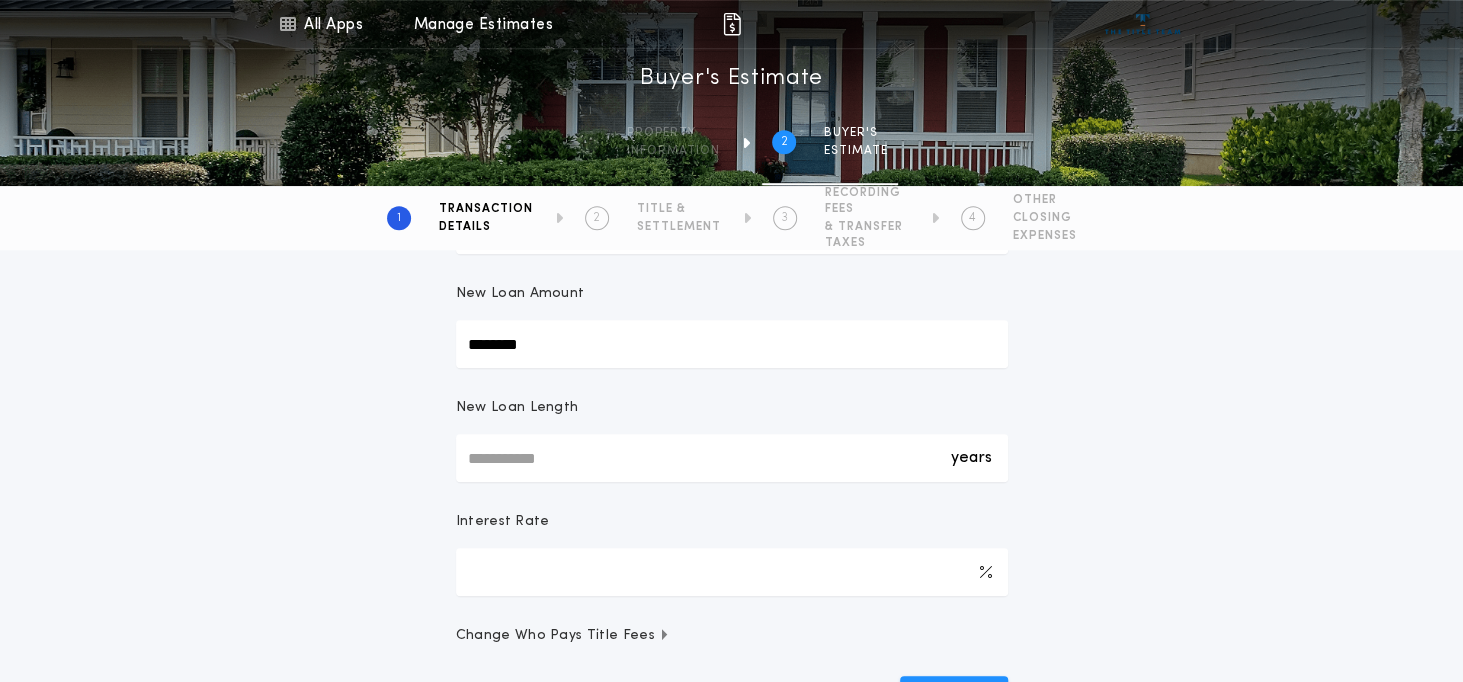 type on "********" 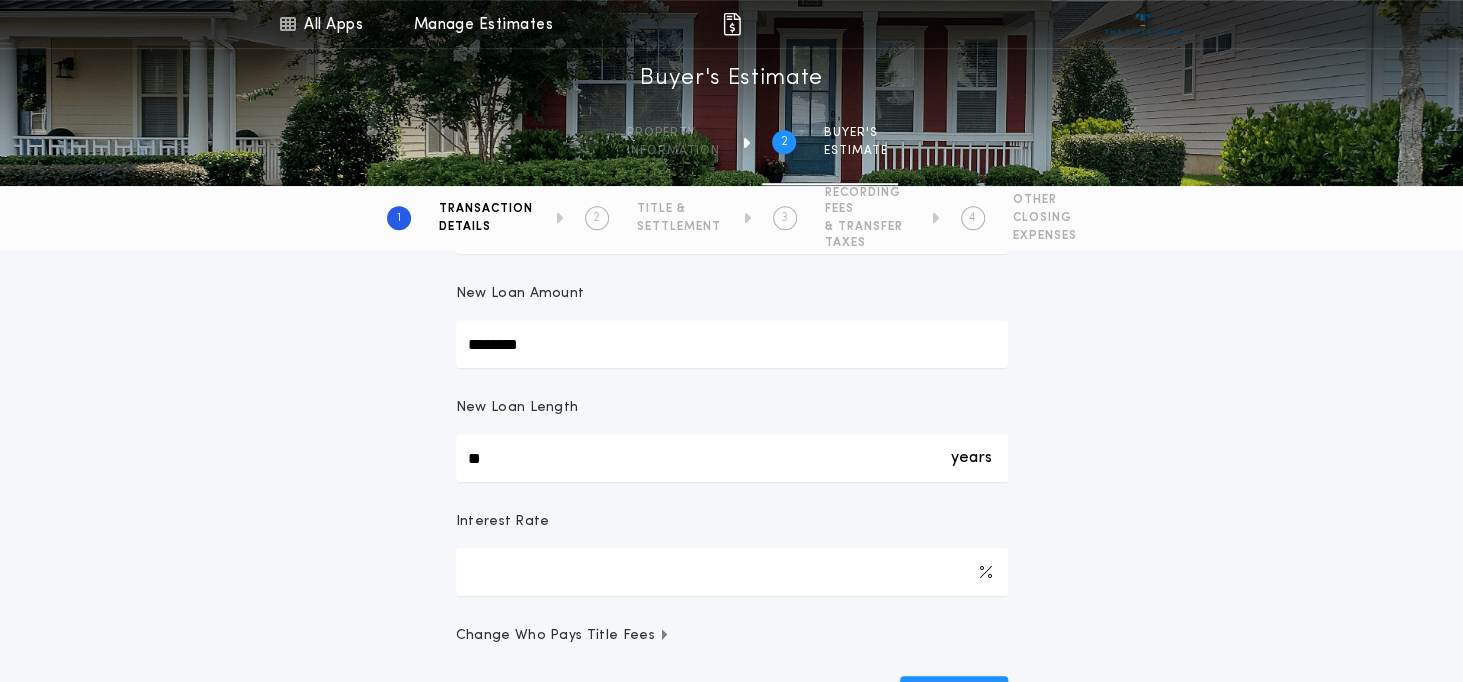 type on "**" 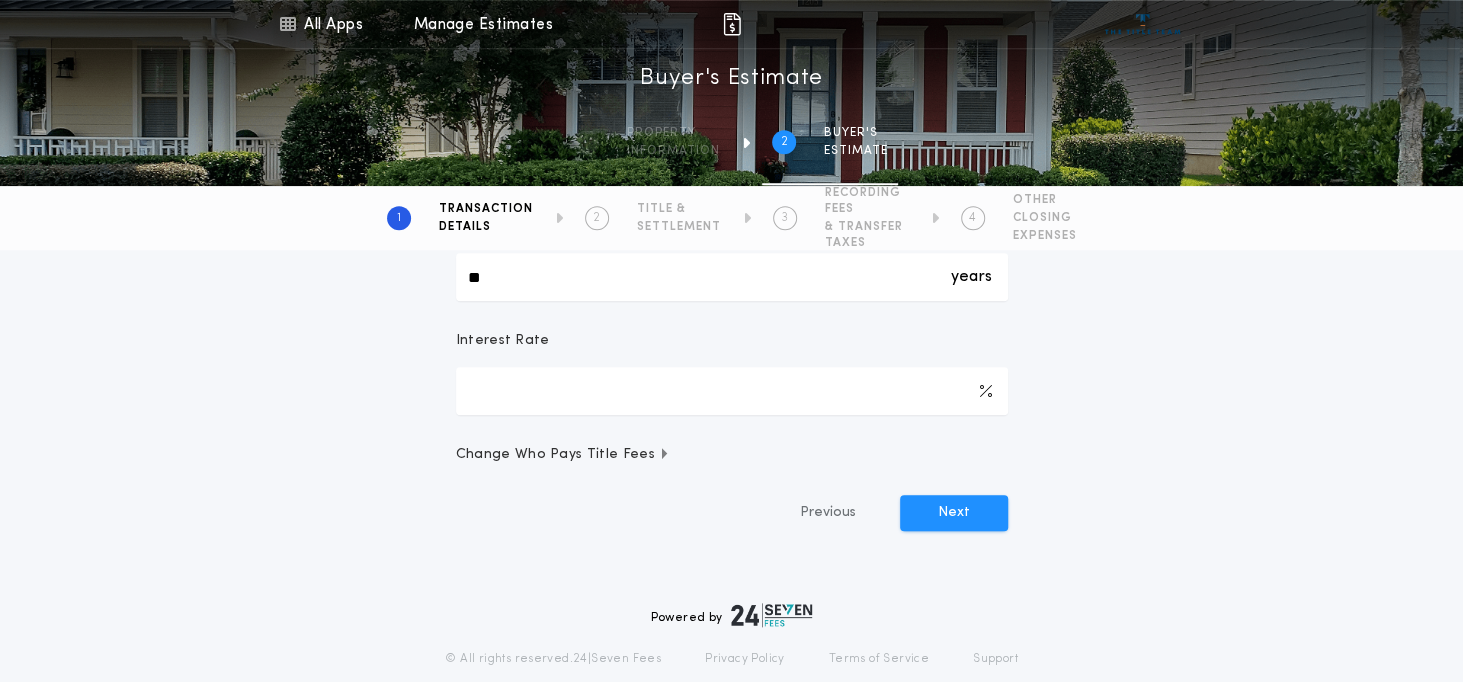 scroll, scrollTop: 979, scrollLeft: 0, axis: vertical 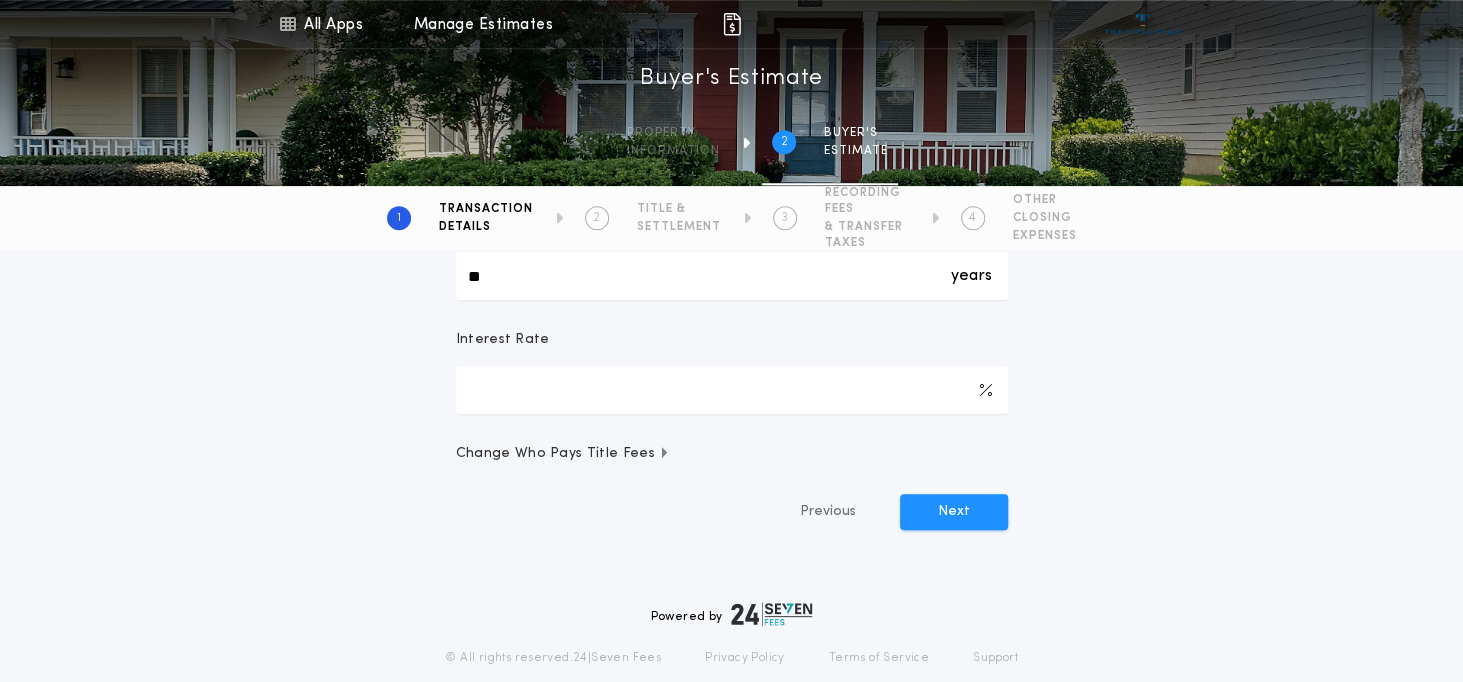 type on "*****" 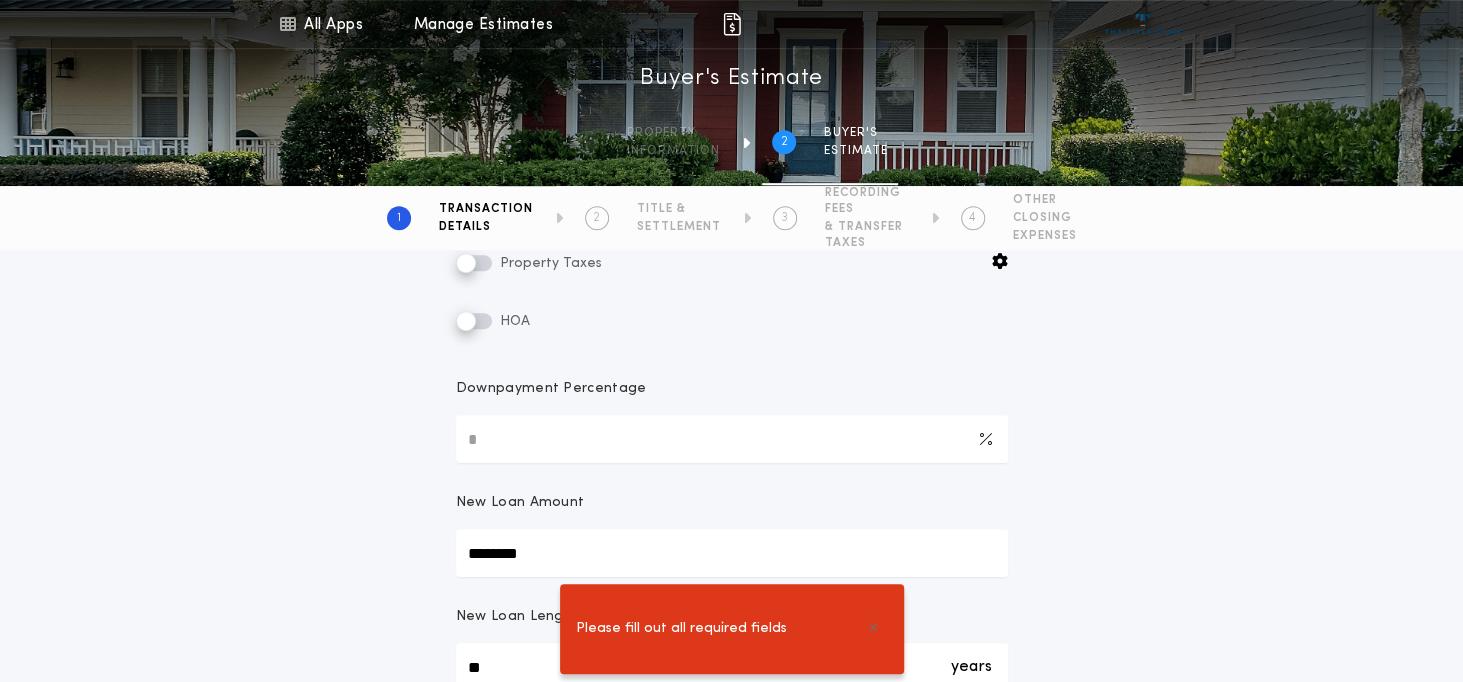 scroll, scrollTop: 615, scrollLeft: 0, axis: vertical 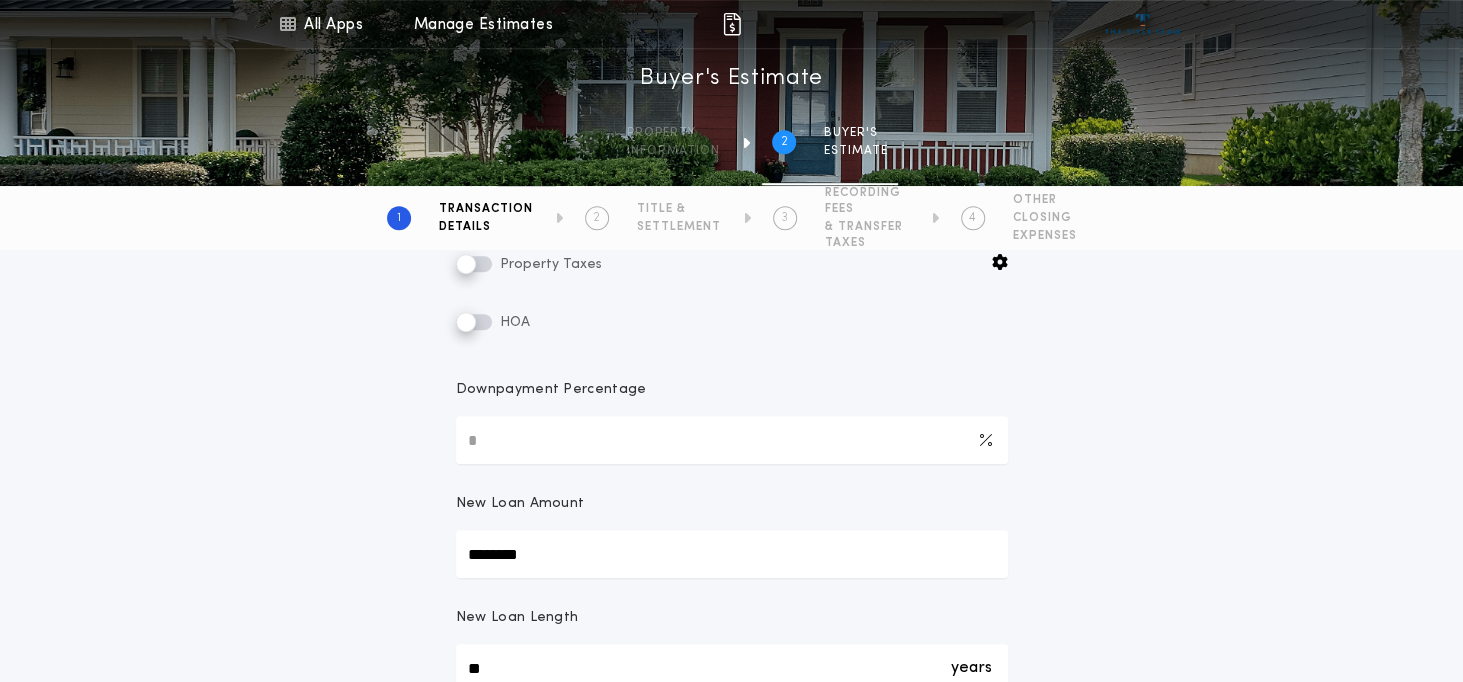 click on "Downpayment Percentage" at bounding box center [732, 440] 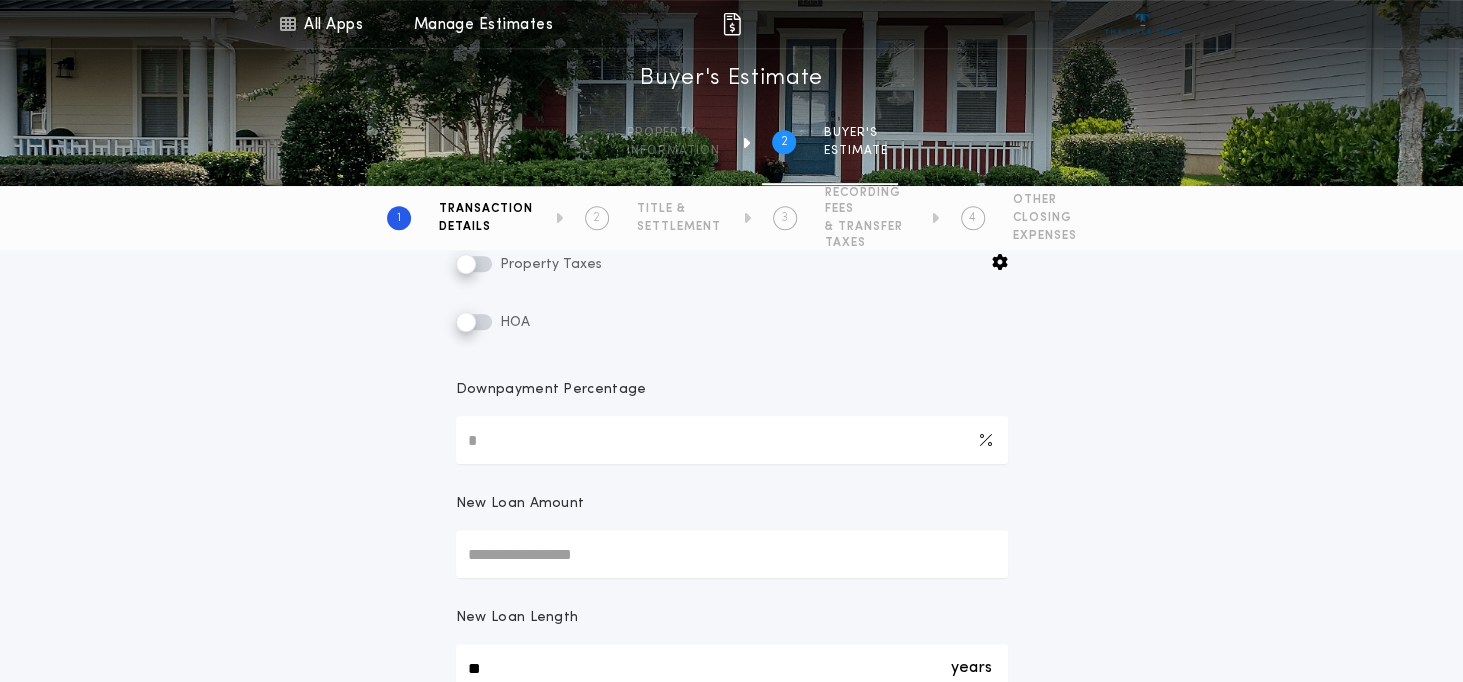 click at bounding box center (986, 440) 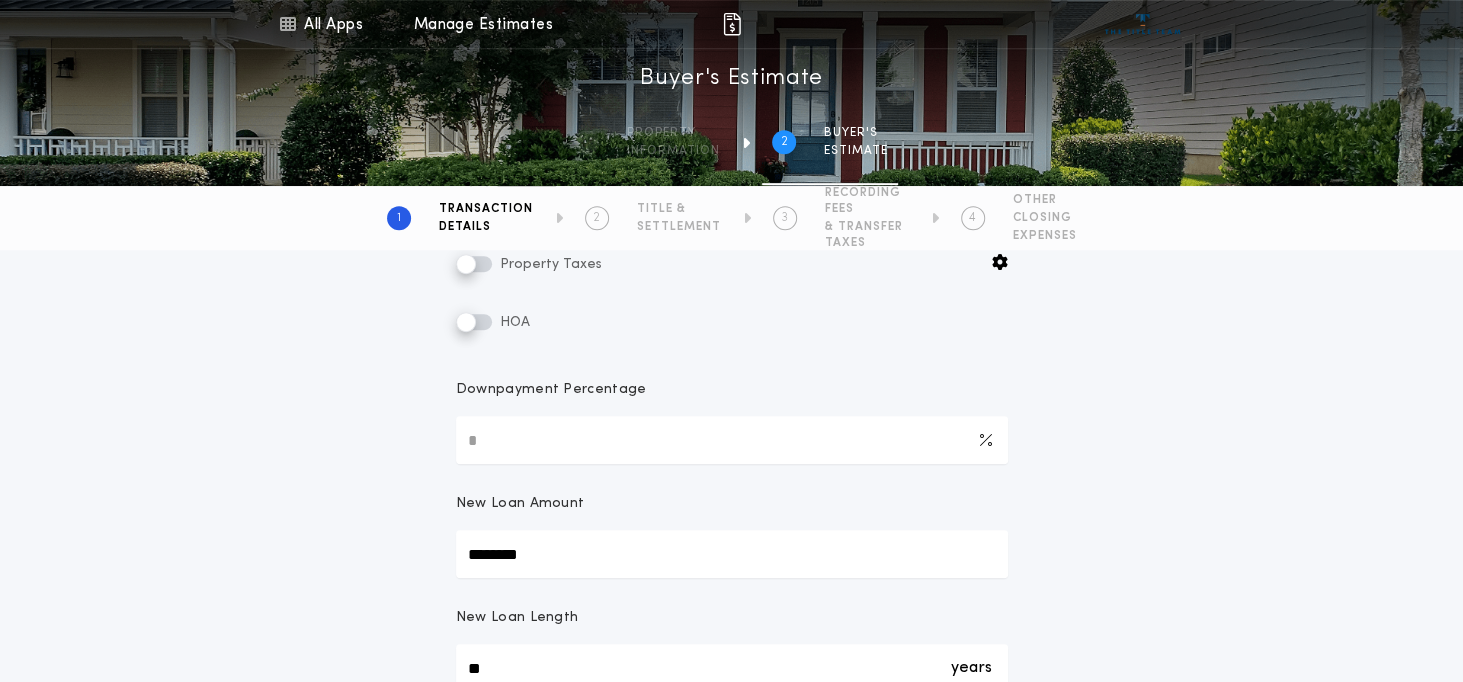 type on "********" 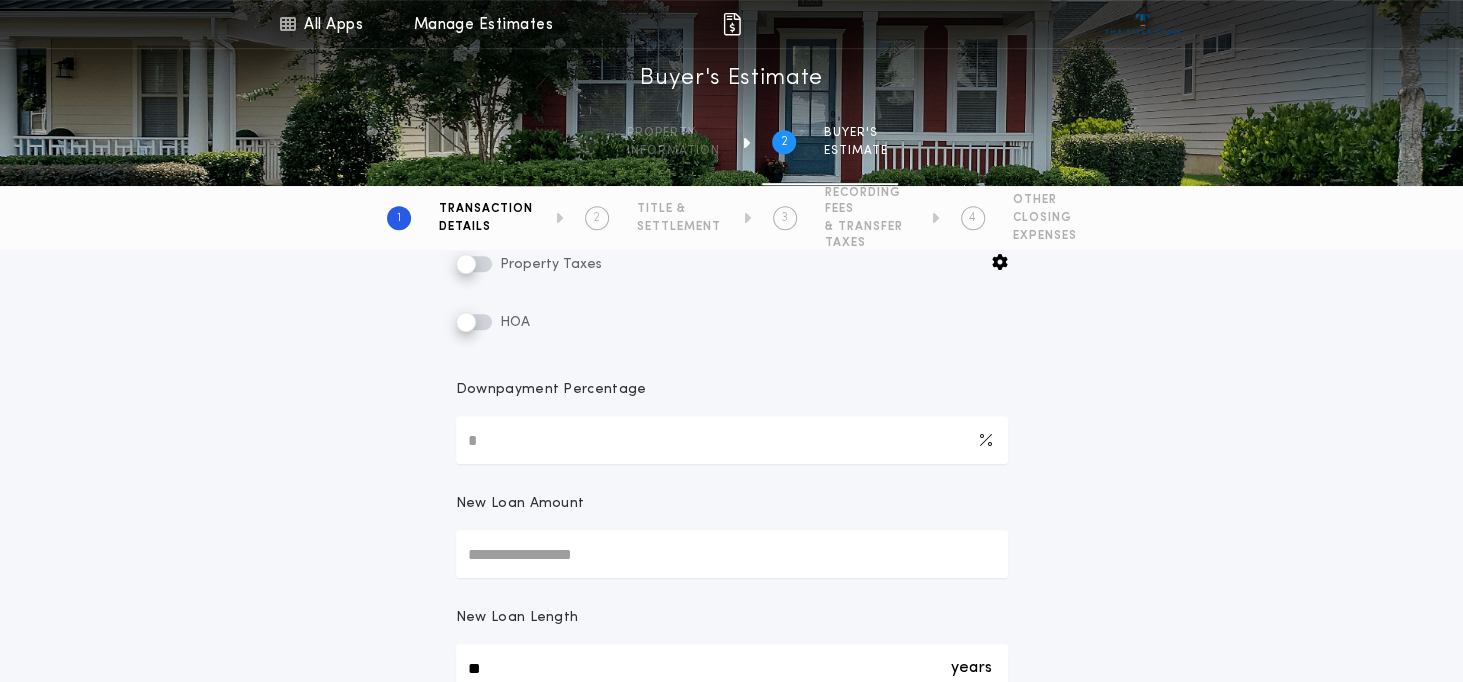 click on "**********" at bounding box center [731, 306] 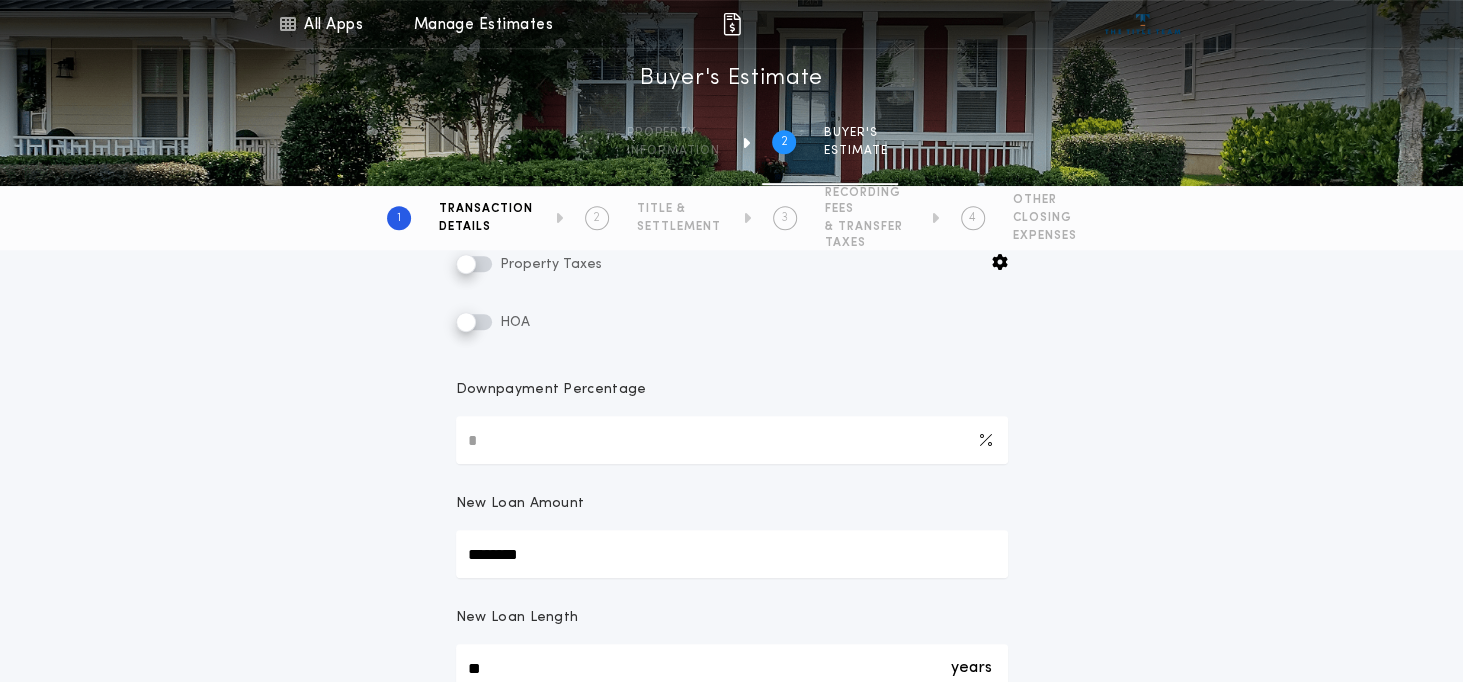 type on "********" 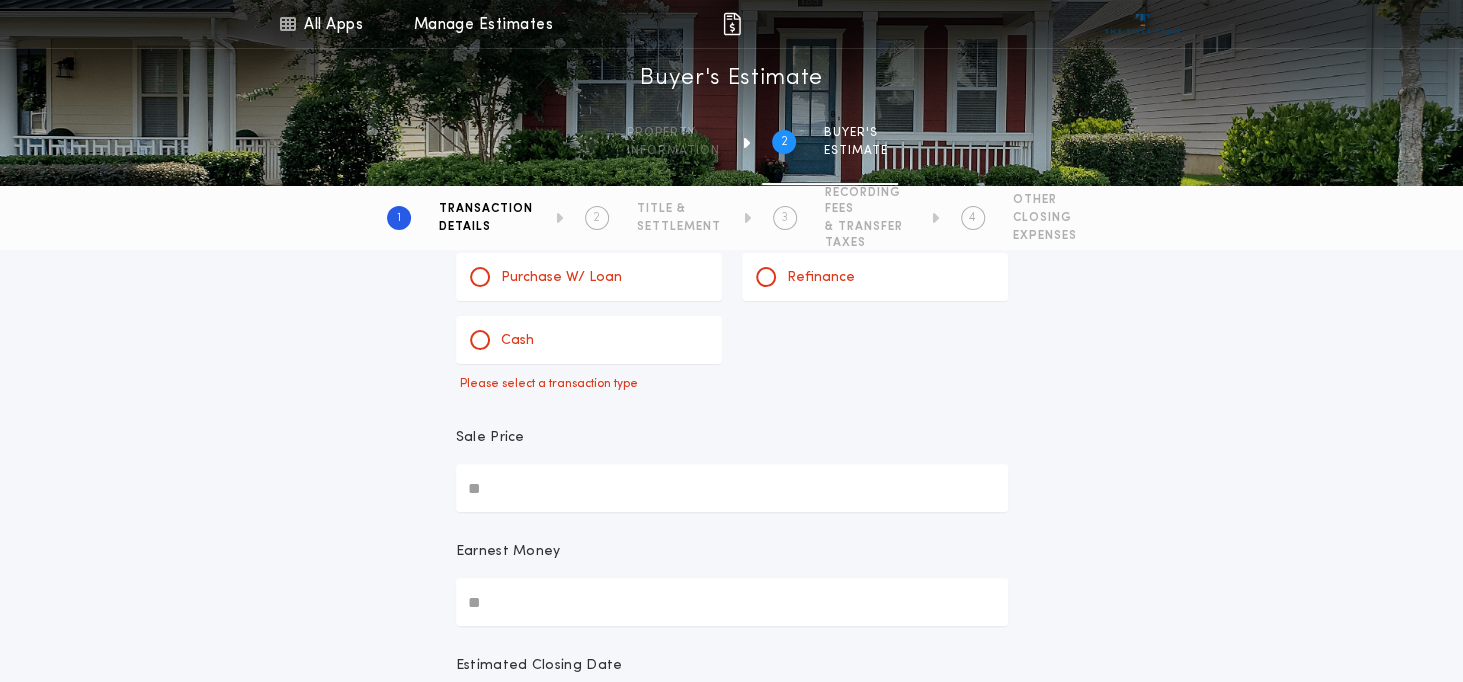 scroll, scrollTop: 0, scrollLeft: 0, axis: both 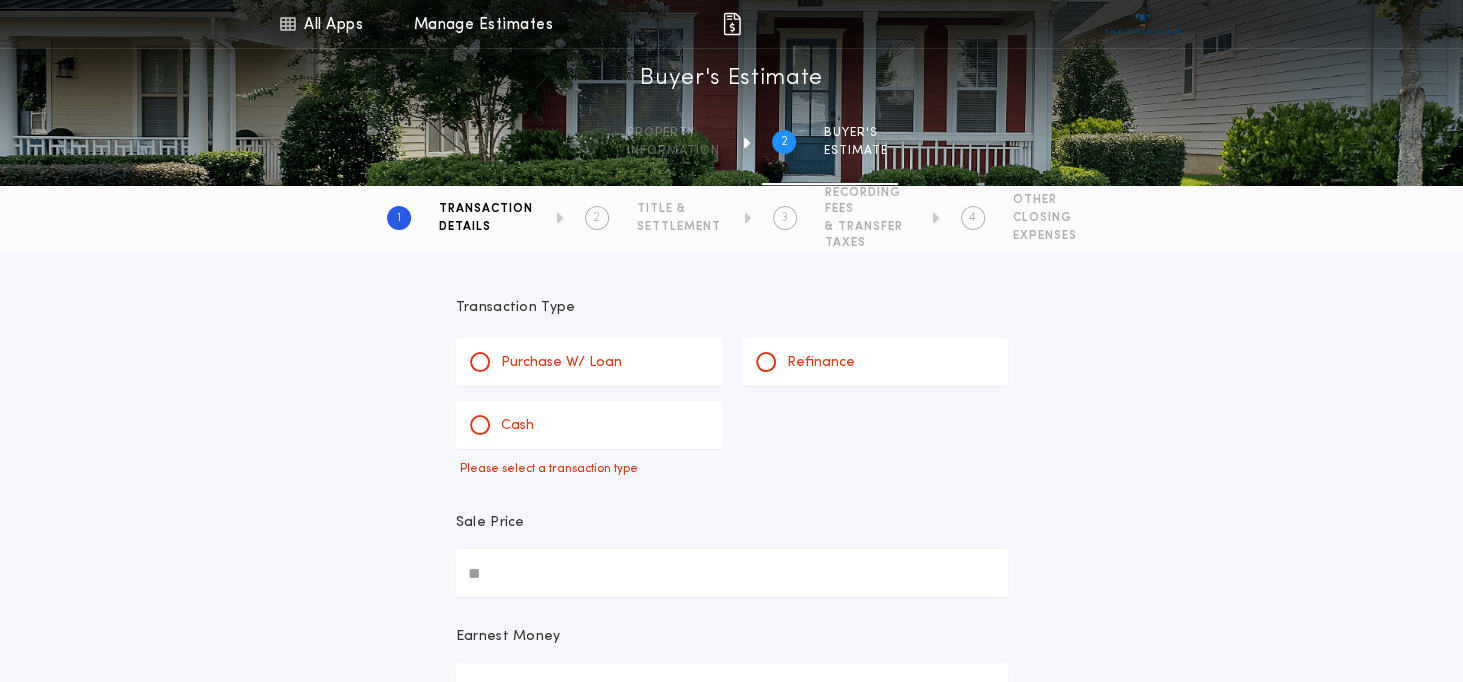 click at bounding box center (480, 362) 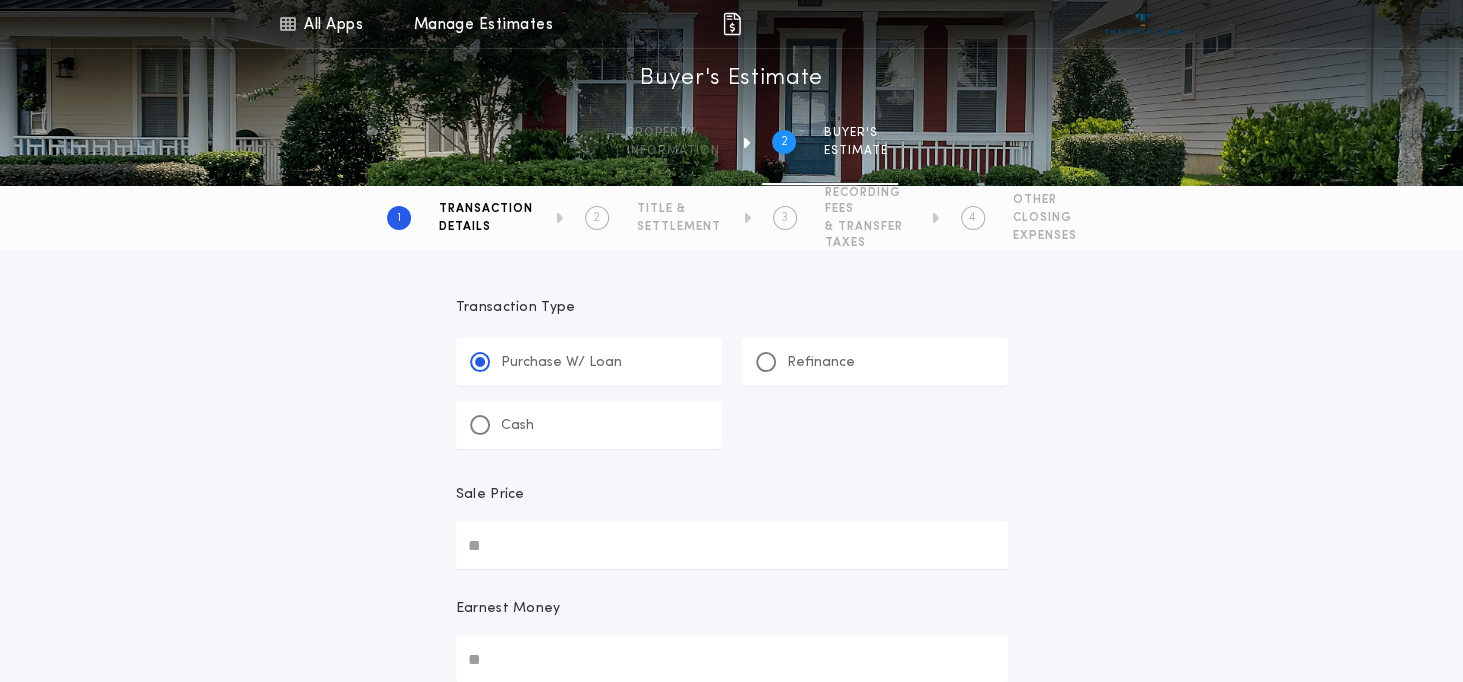 type on "*" 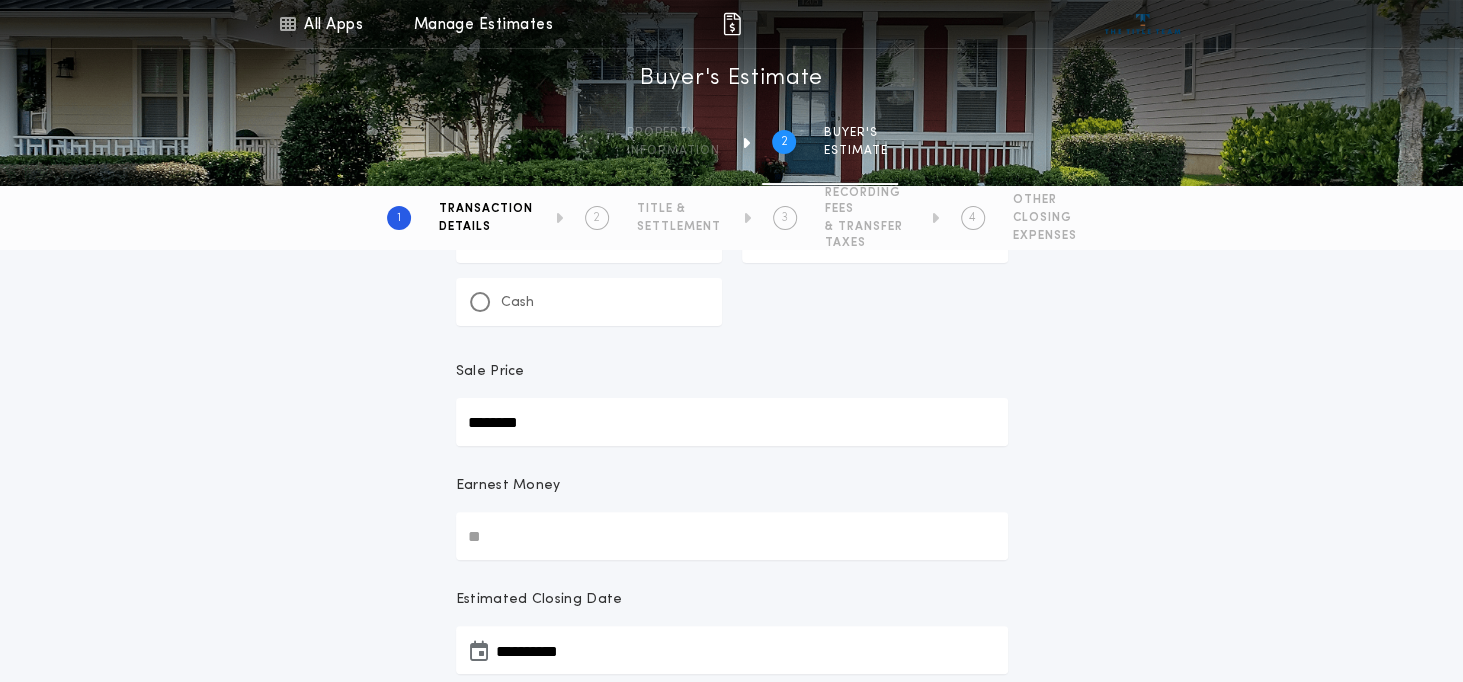 scroll, scrollTop: 124, scrollLeft: 0, axis: vertical 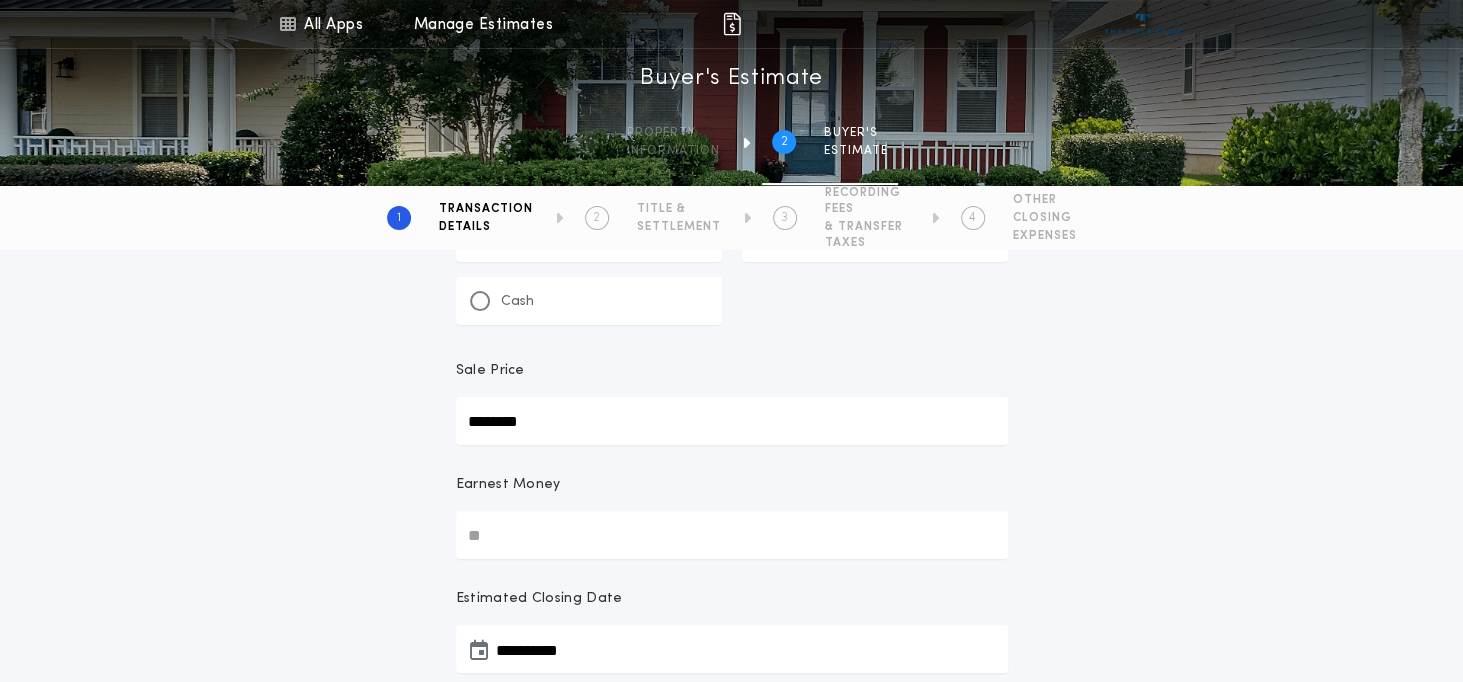 type on "********" 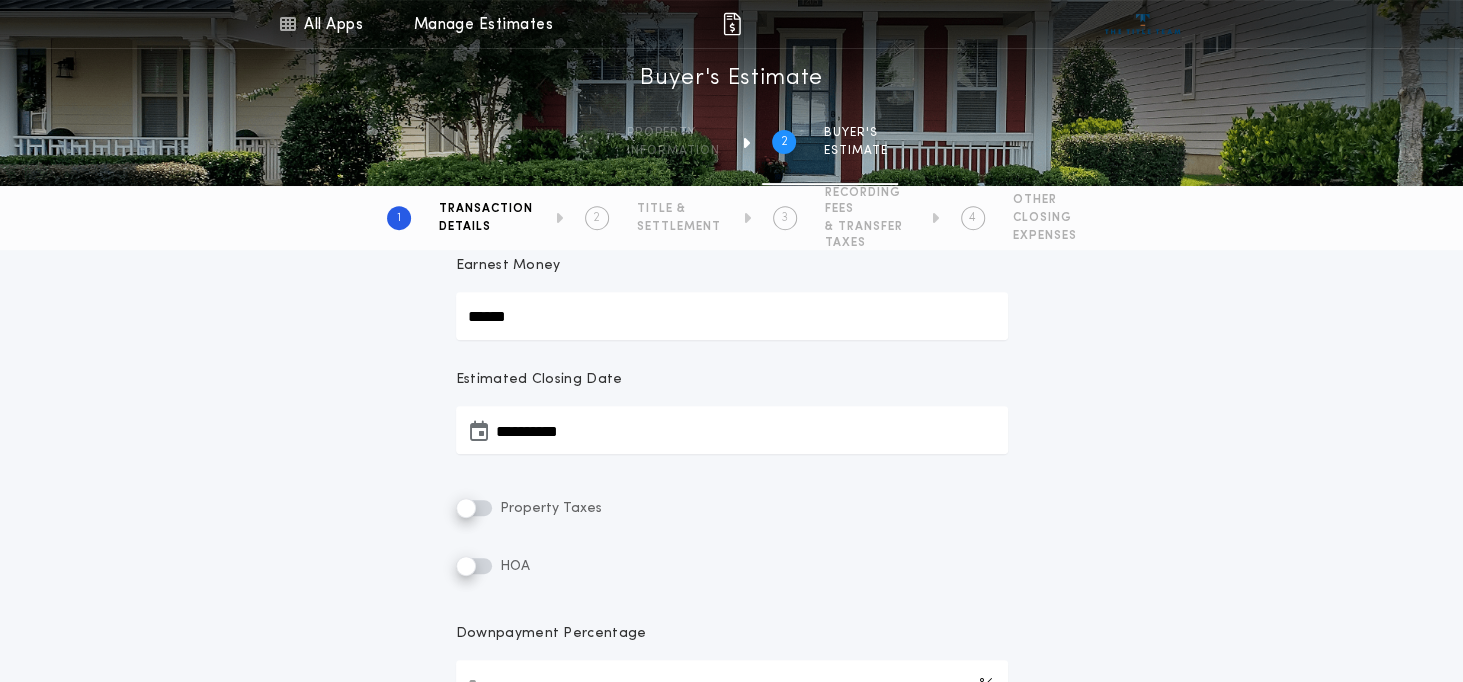scroll, scrollTop: 346, scrollLeft: 0, axis: vertical 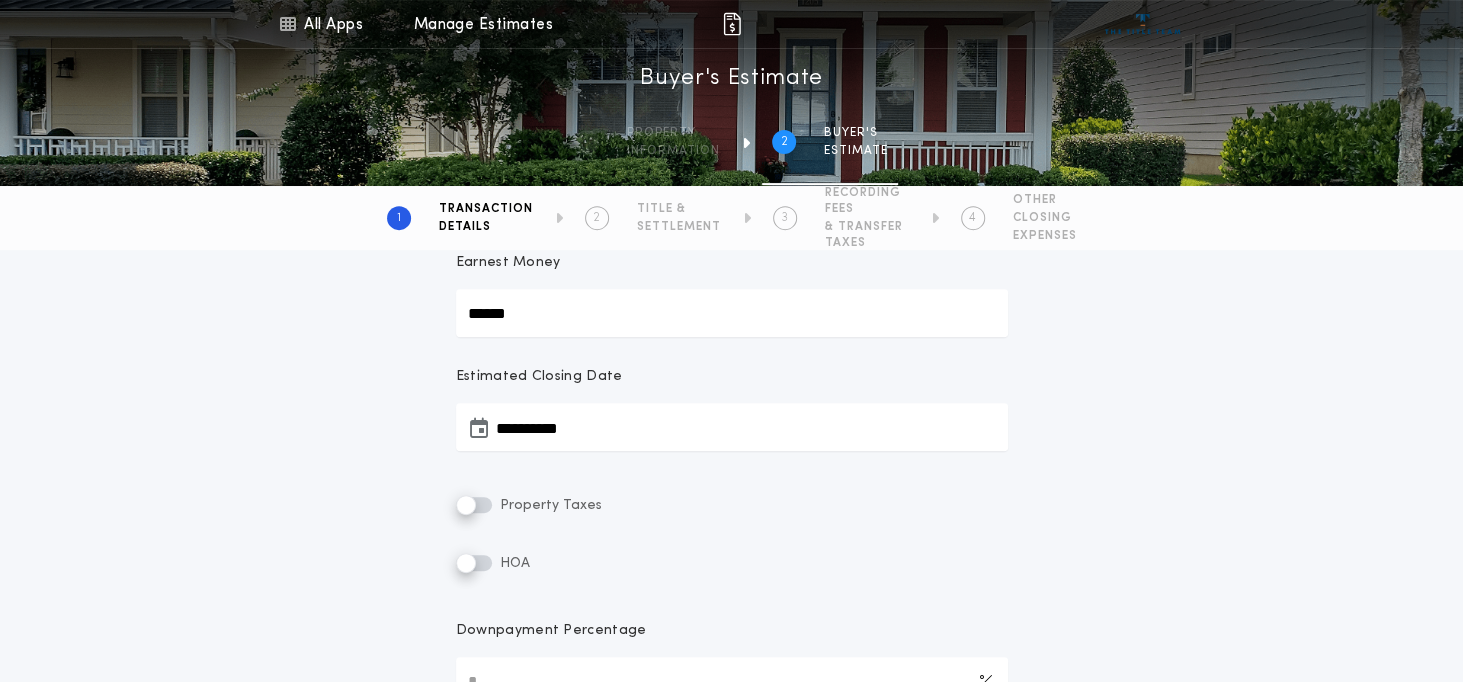type on "******" 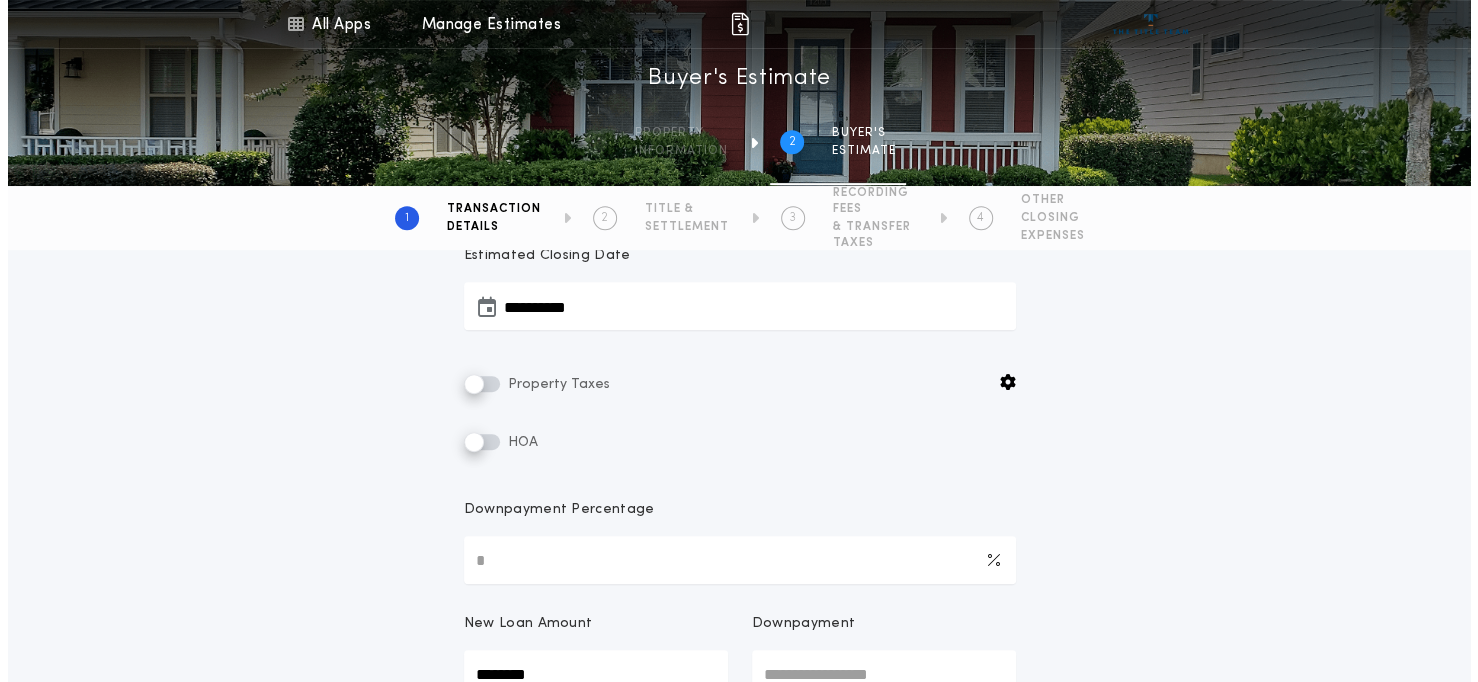 scroll, scrollTop: 468, scrollLeft: 0, axis: vertical 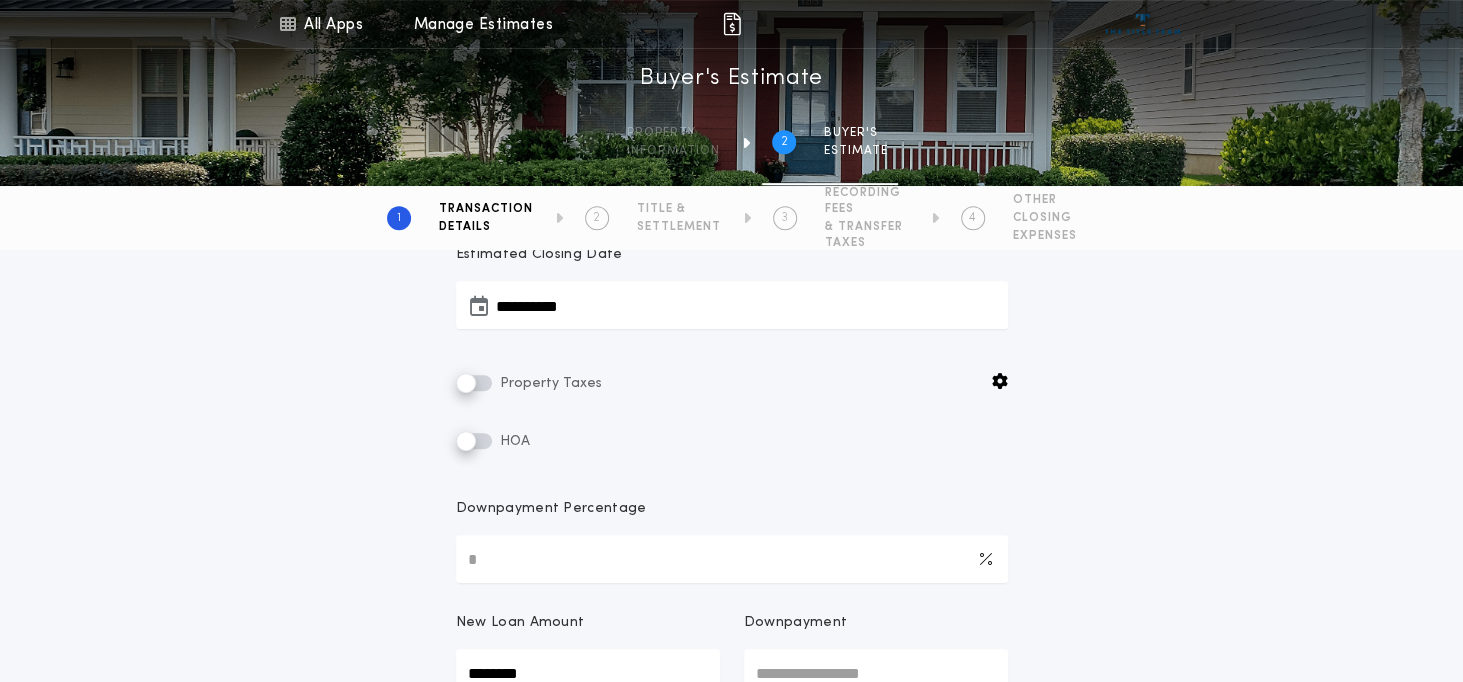 click at bounding box center (1000, 381) 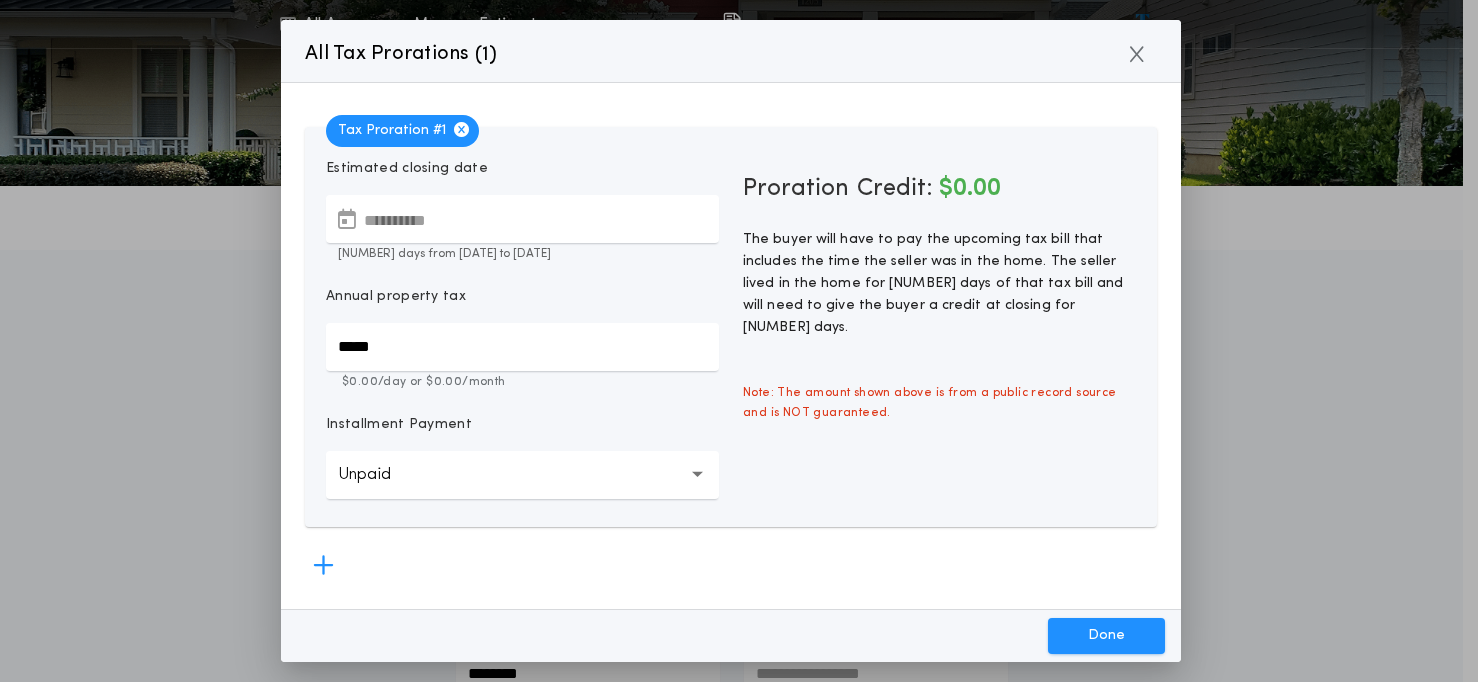 click on "*****" at bounding box center [522, 347] 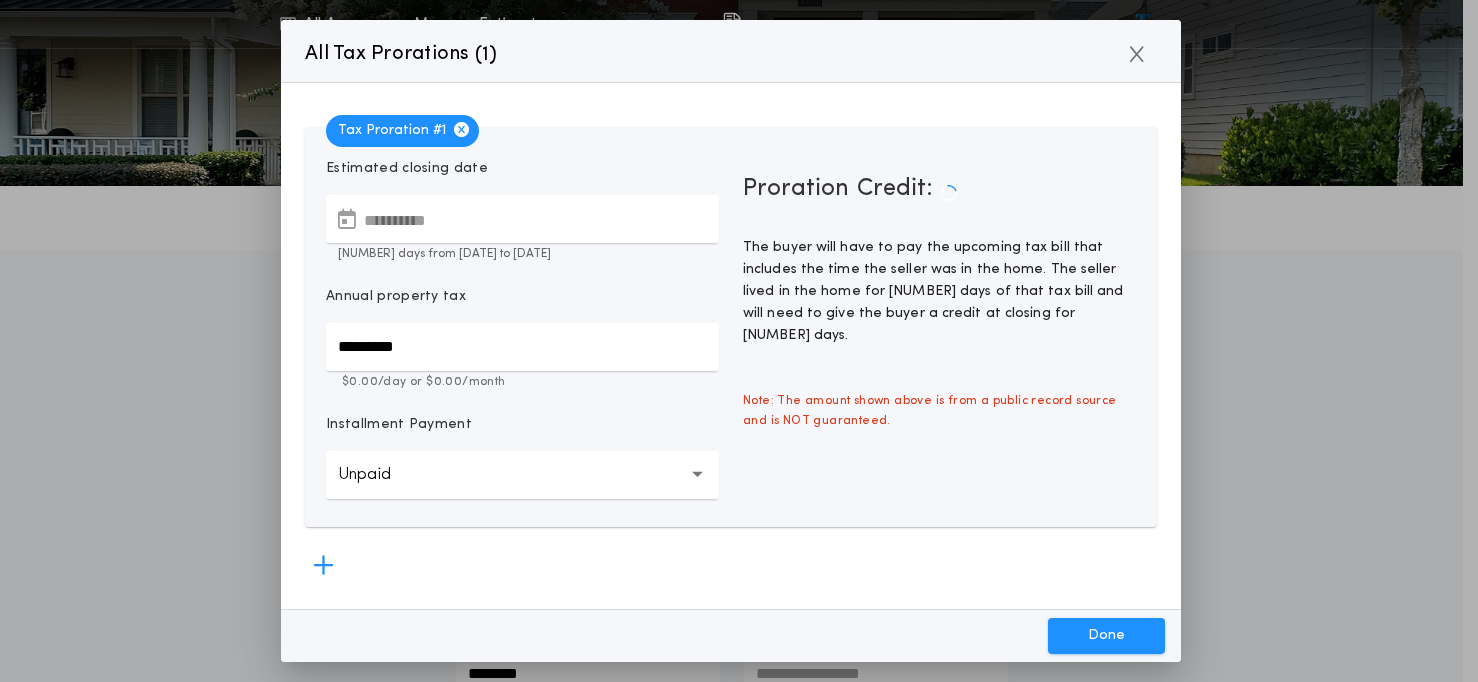 click on "Unpaid ******" at bounding box center [522, 475] 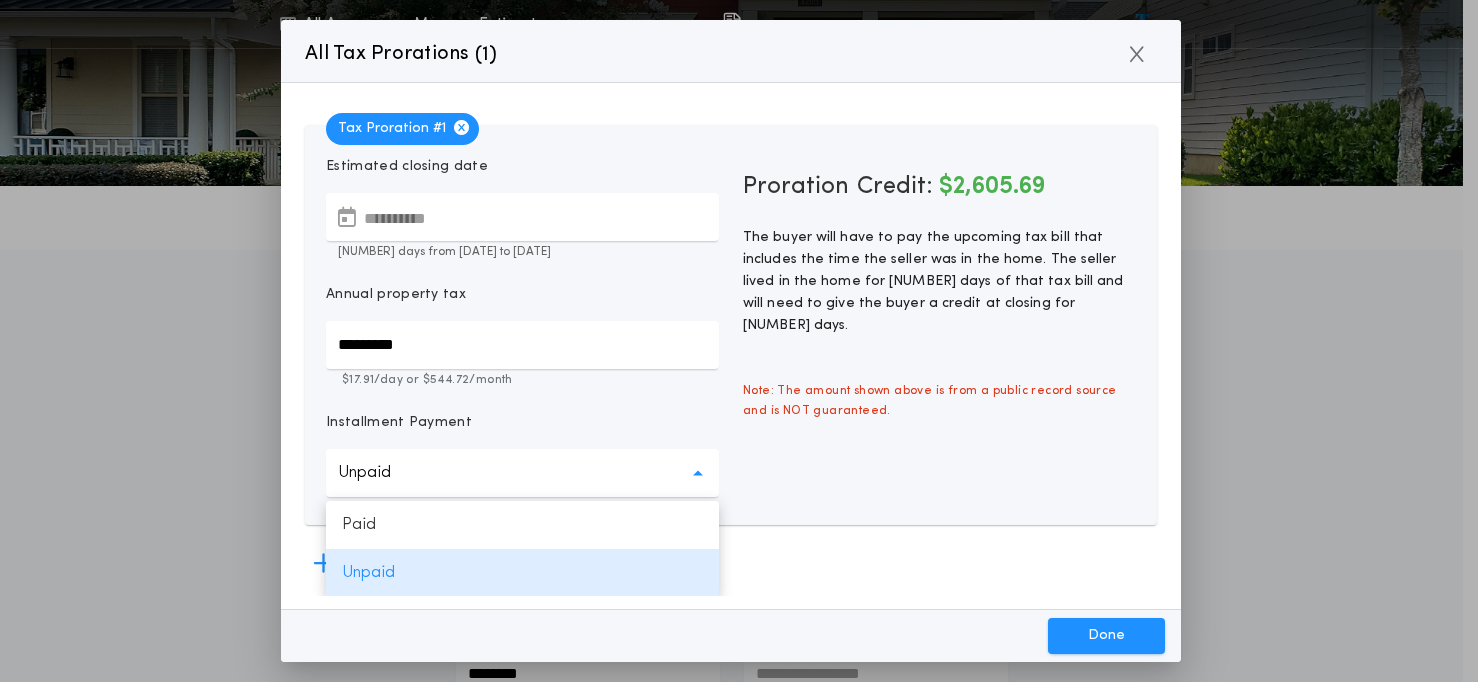 click on "Unpaid ******" at bounding box center [522, 473] 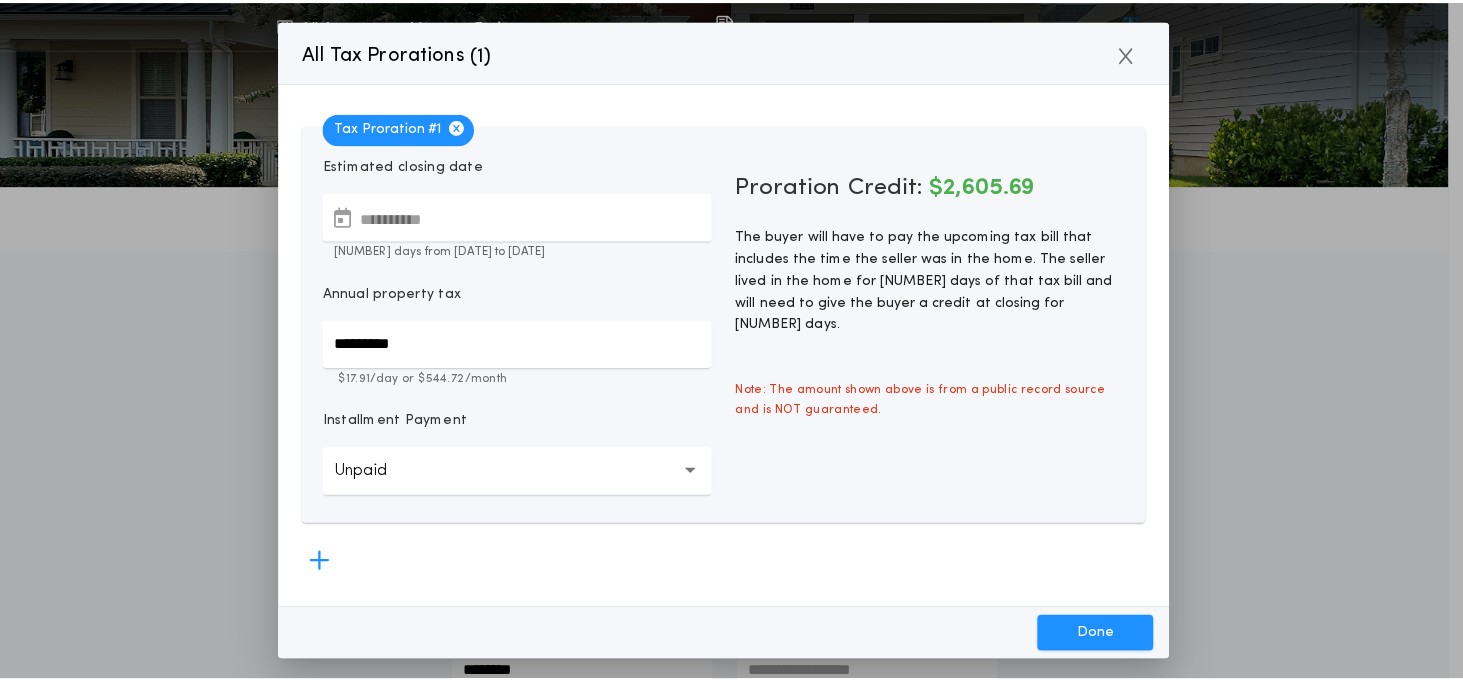 scroll, scrollTop: 6, scrollLeft: 0, axis: vertical 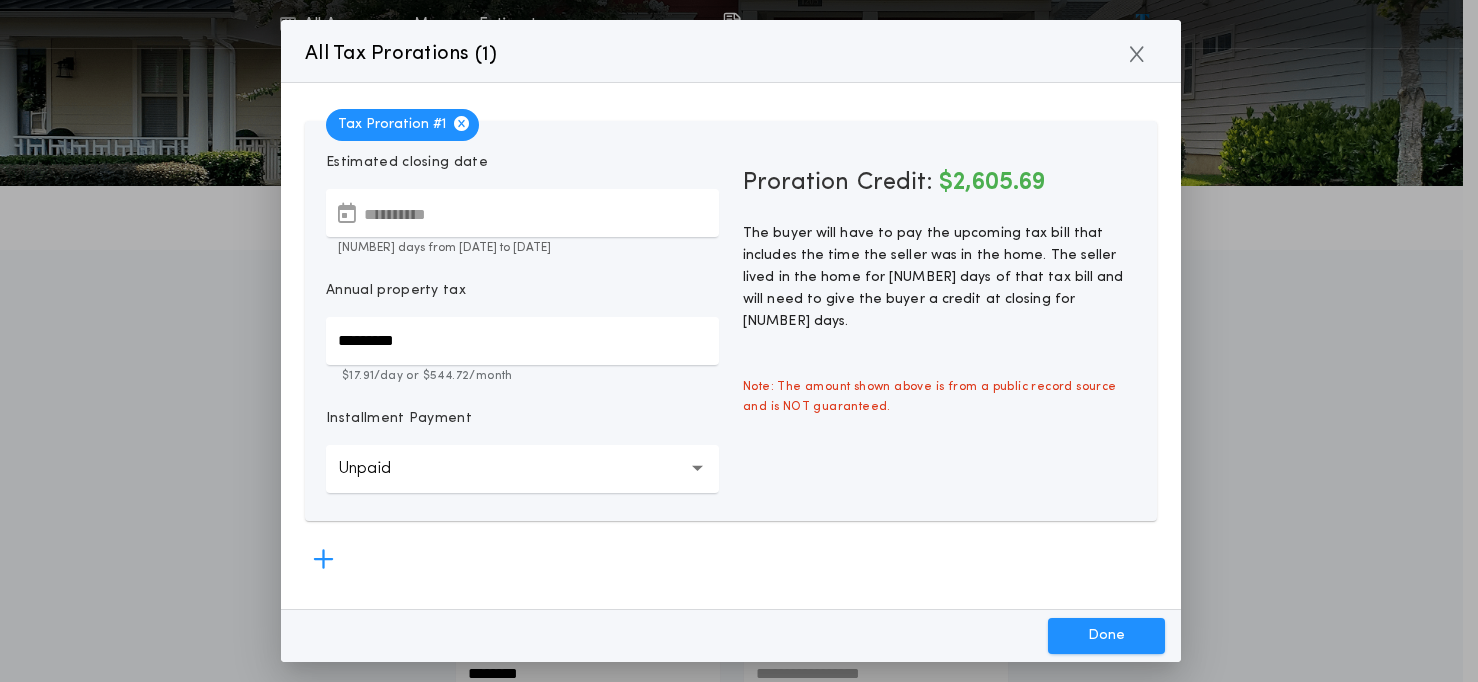 click on "Done" at bounding box center (1106, 636) 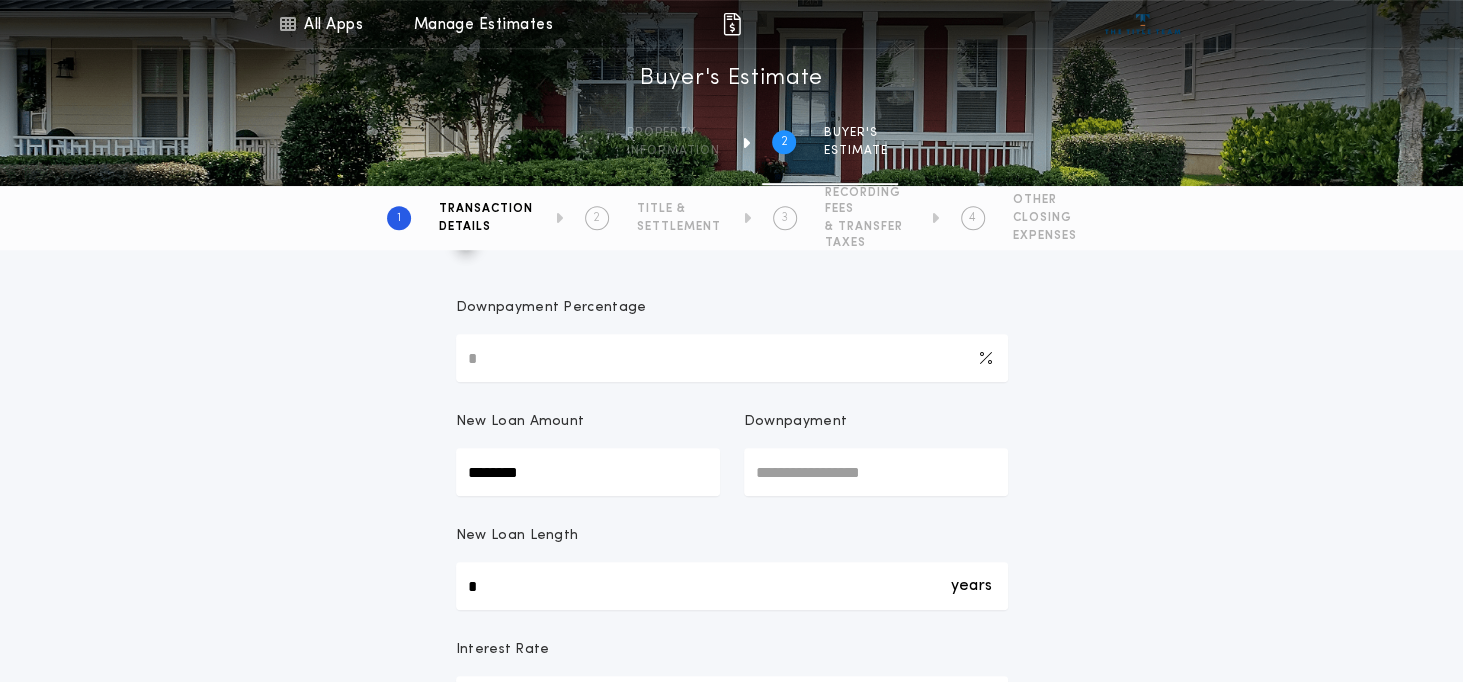 scroll, scrollTop: 706, scrollLeft: 0, axis: vertical 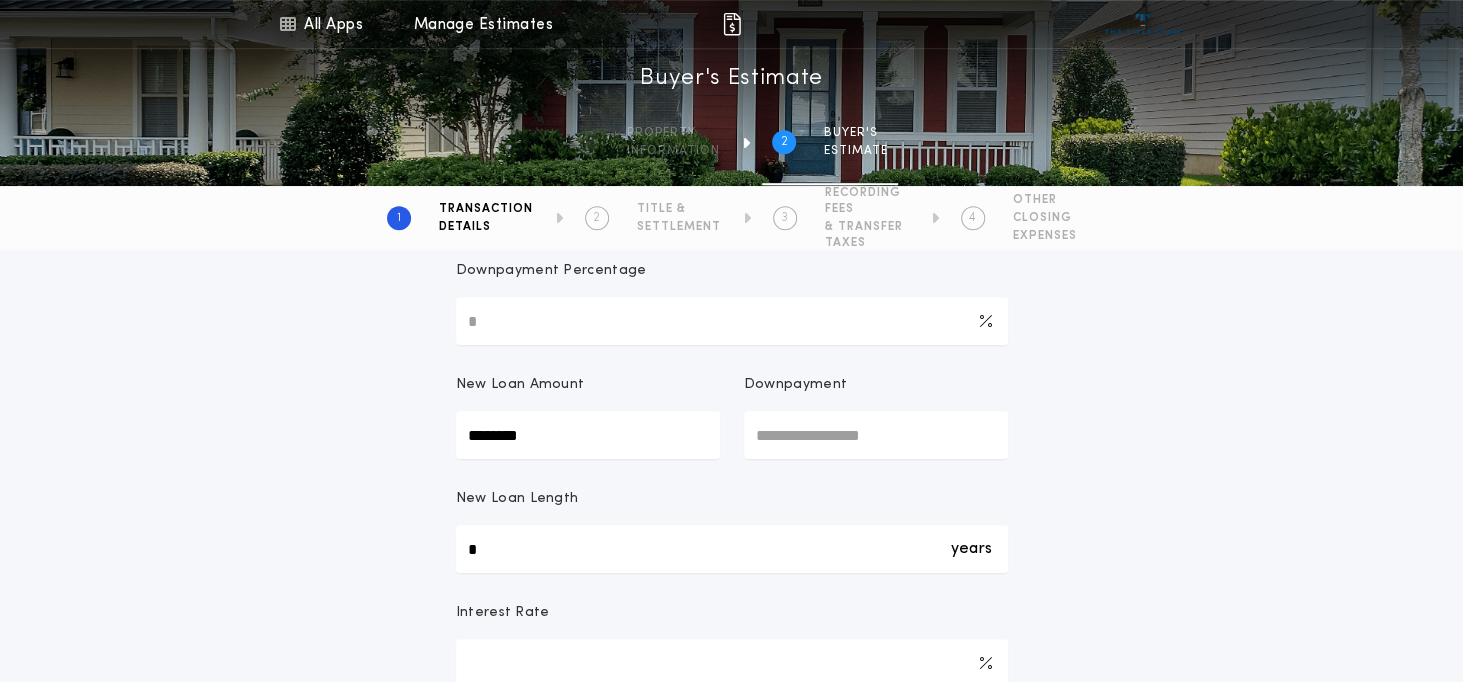 click on "Downpayment Percentage" at bounding box center (732, 321) 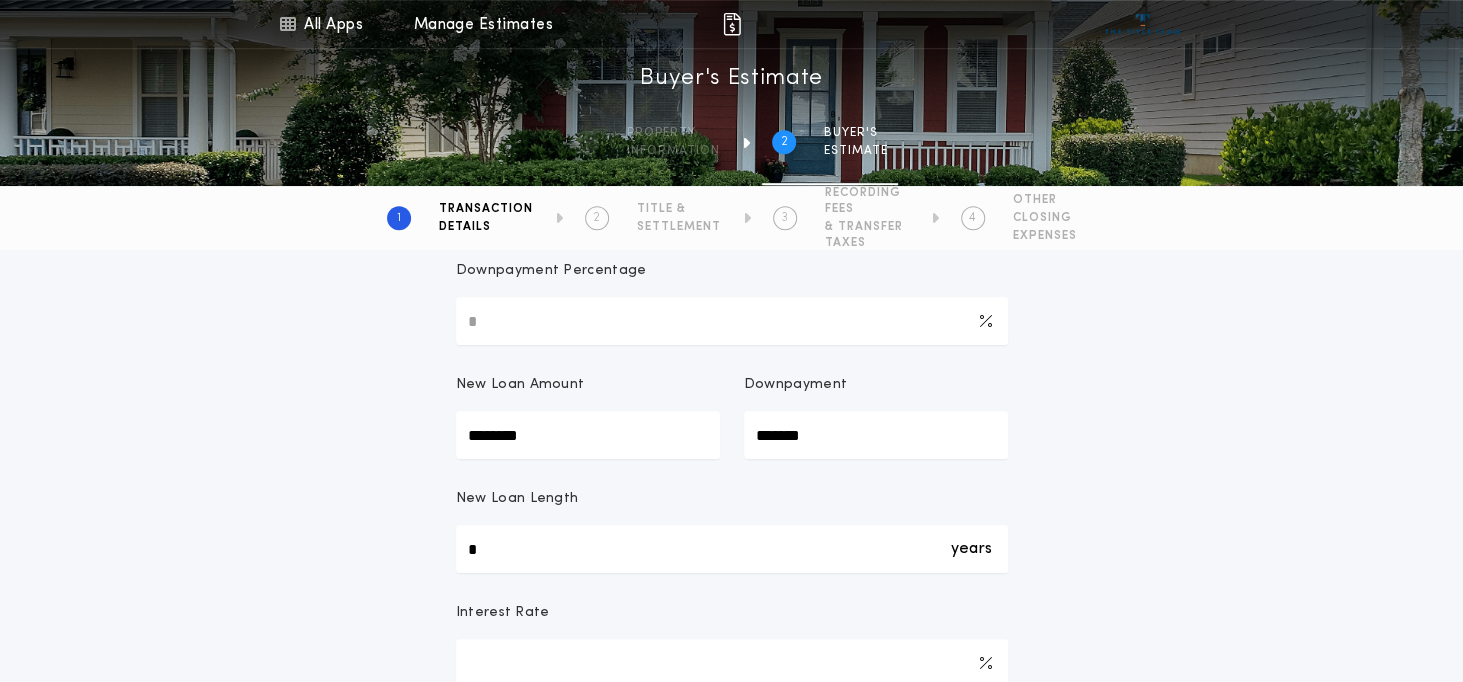 click on "*******" at bounding box center [876, 435] 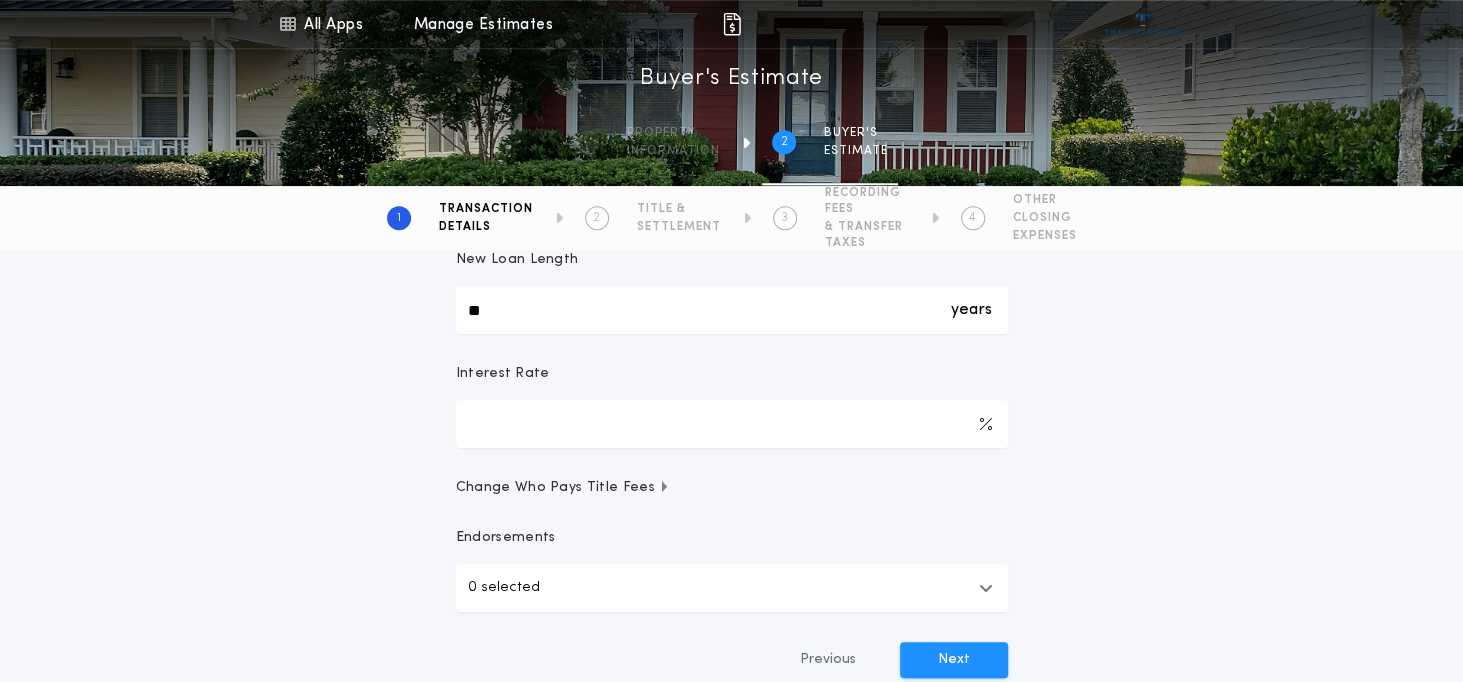 scroll, scrollTop: 946, scrollLeft: 0, axis: vertical 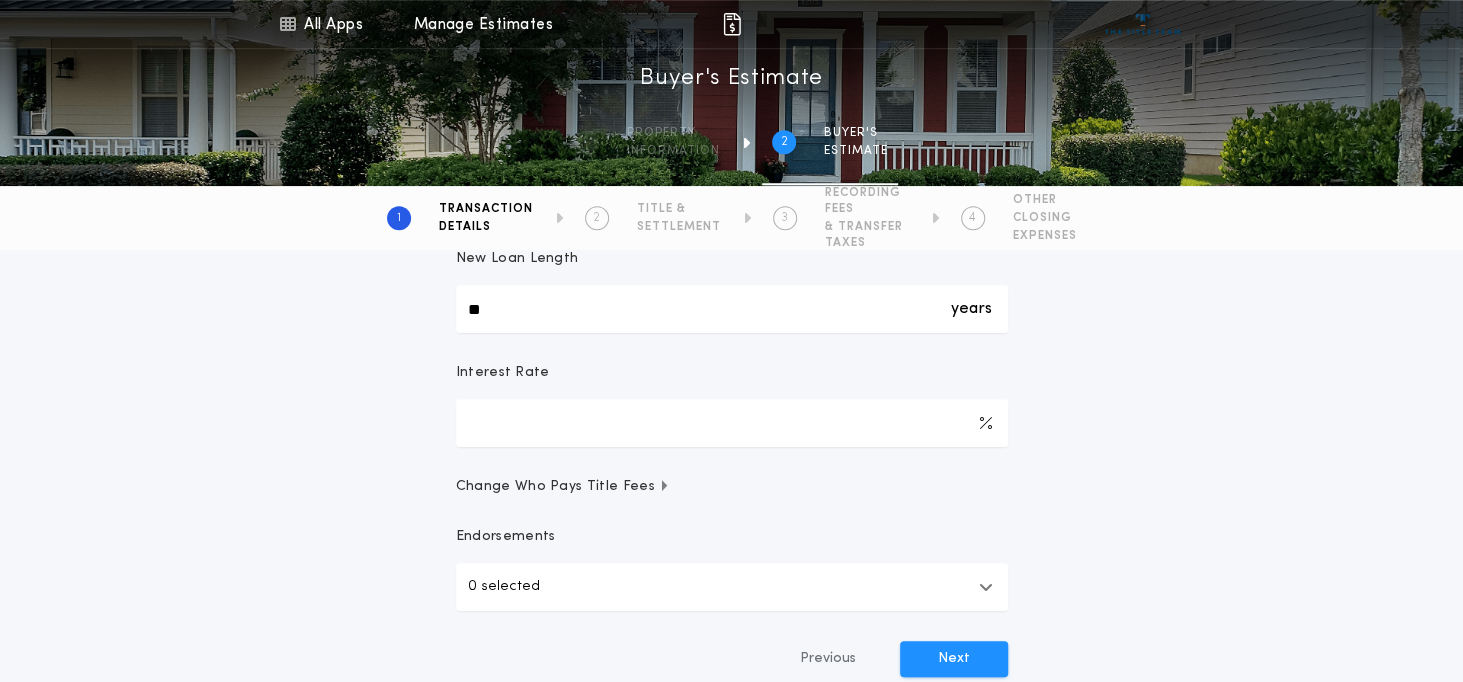 type on "**" 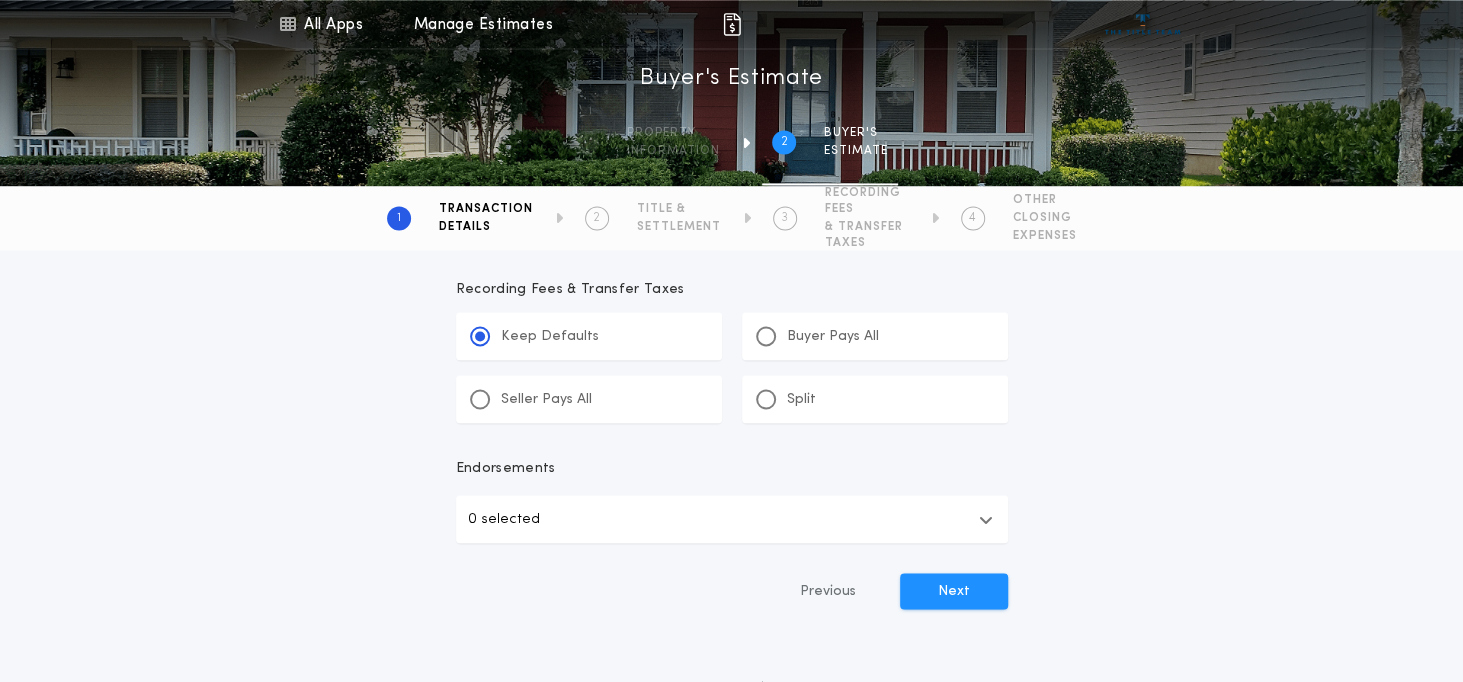 scroll, scrollTop: 1714, scrollLeft: 0, axis: vertical 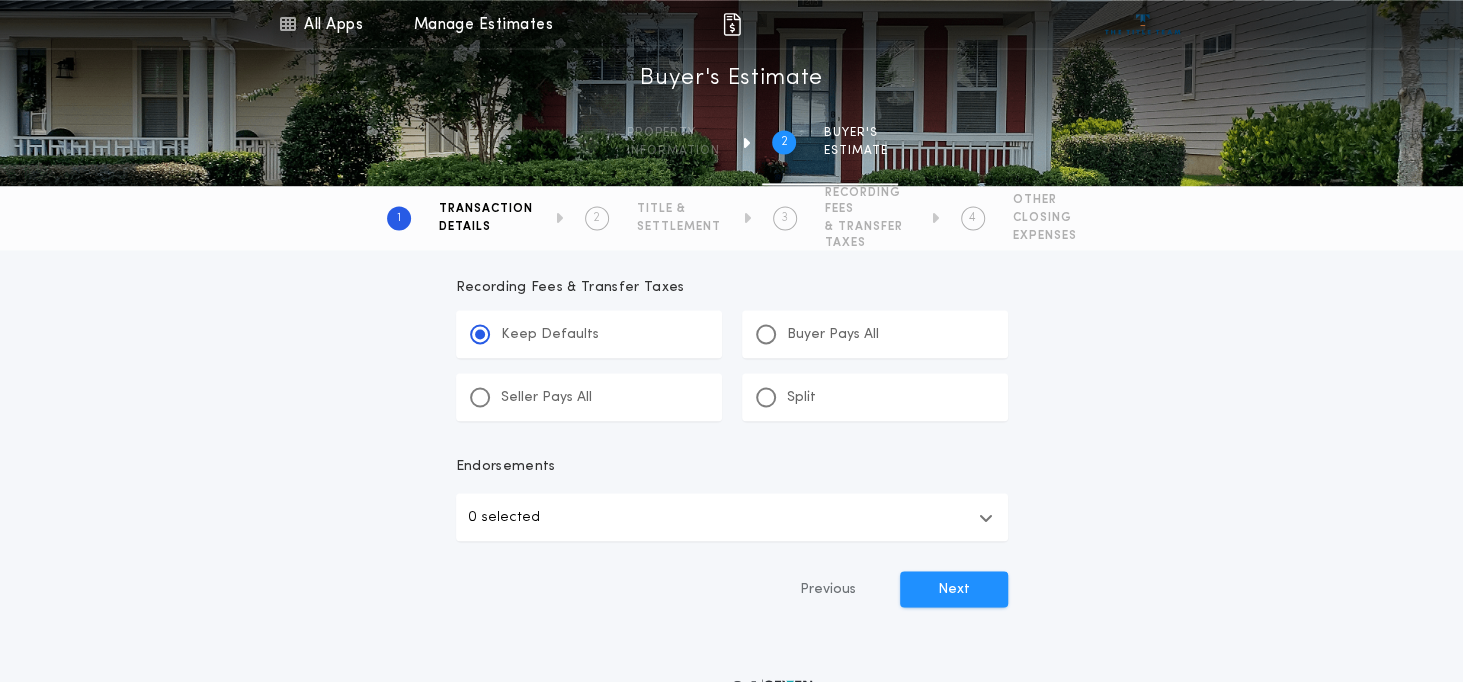 click at bounding box center [766, 397] 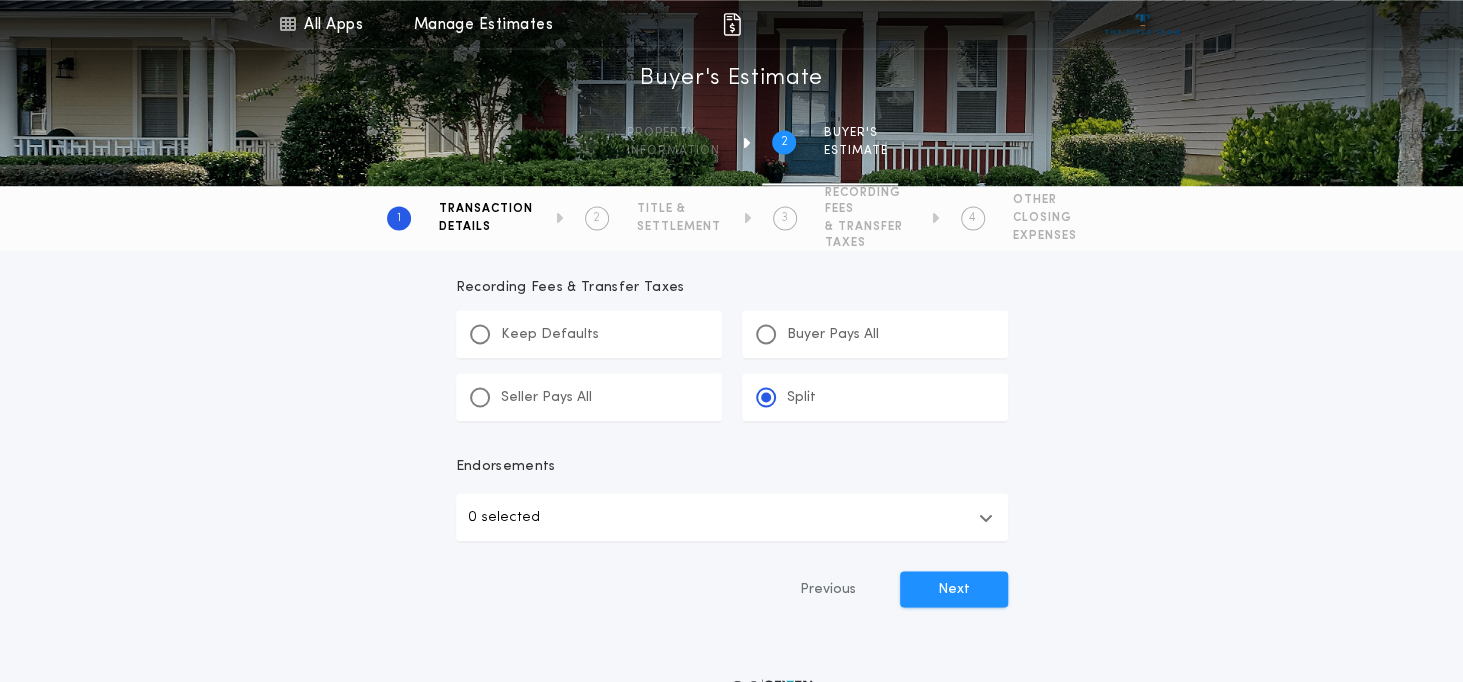 click at bounding box center (480, 334) 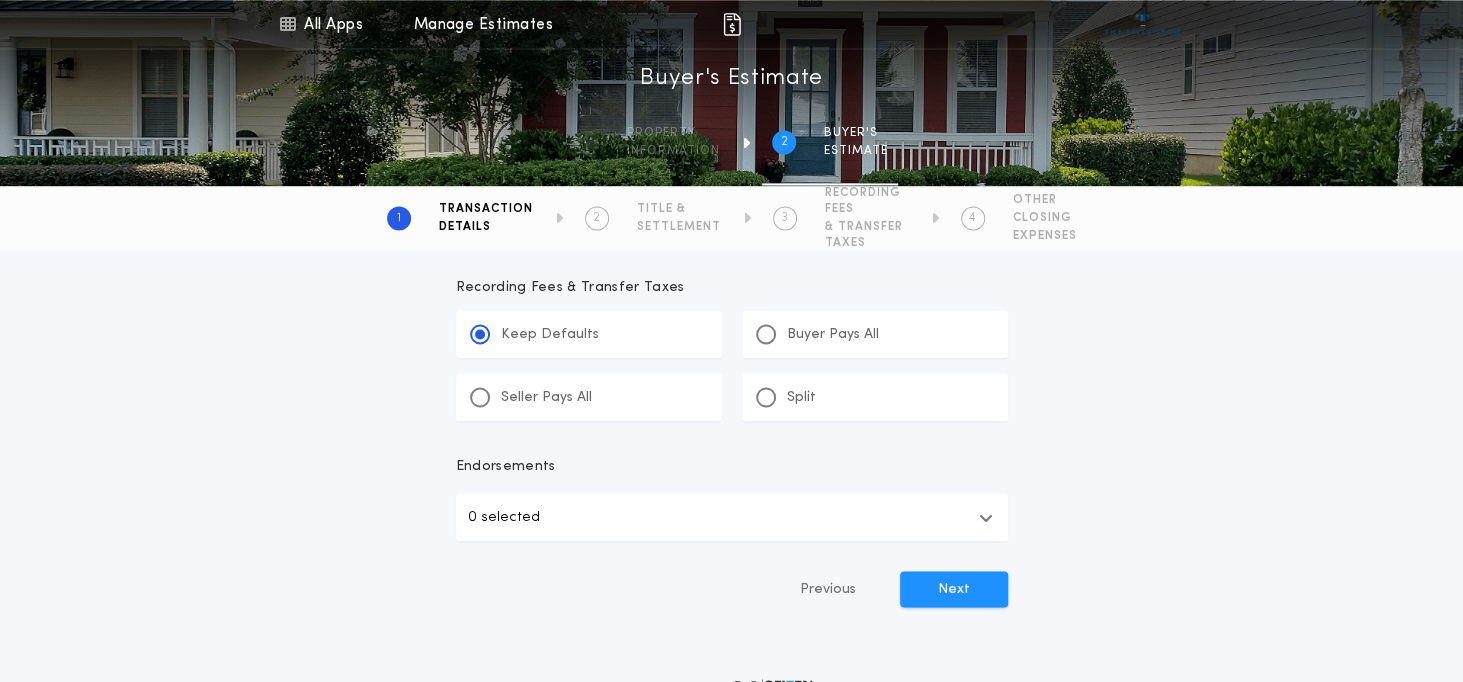click at bounding box center [766, 397] 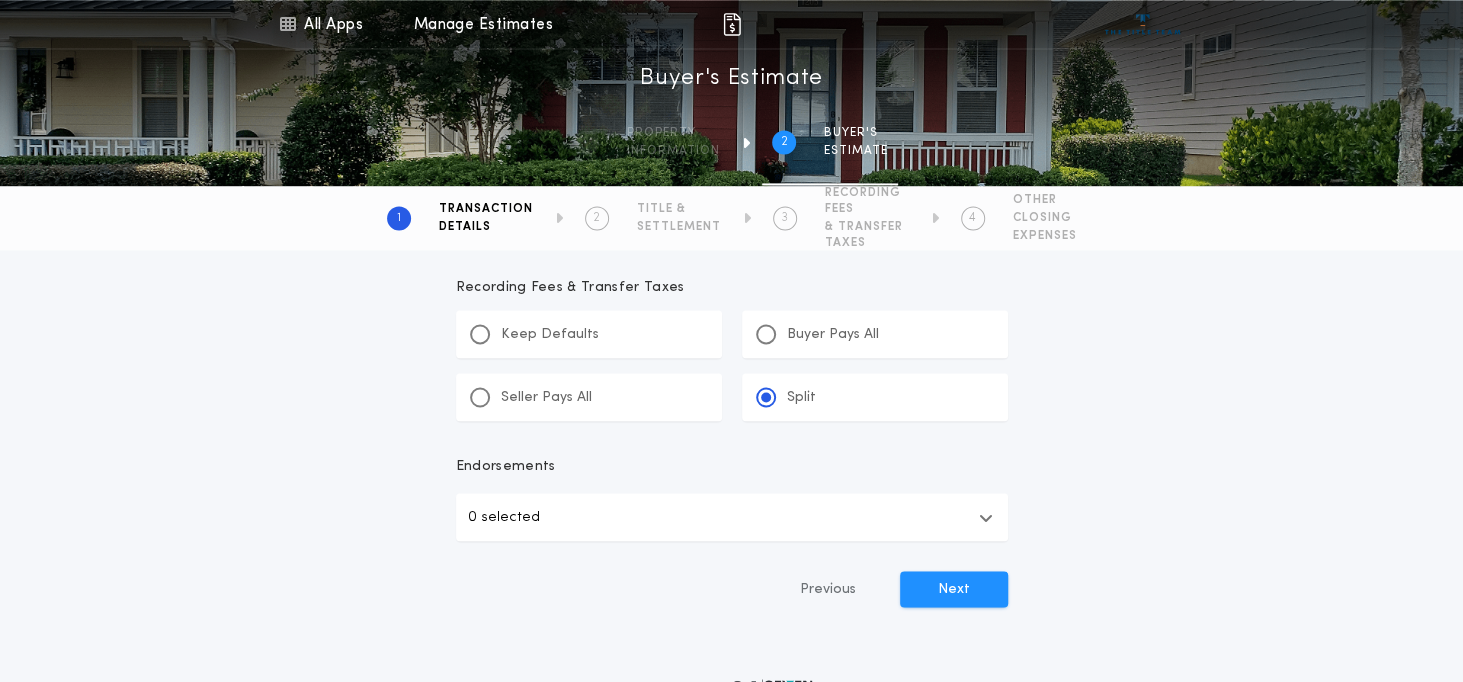 click at bounding box center [480, 334] 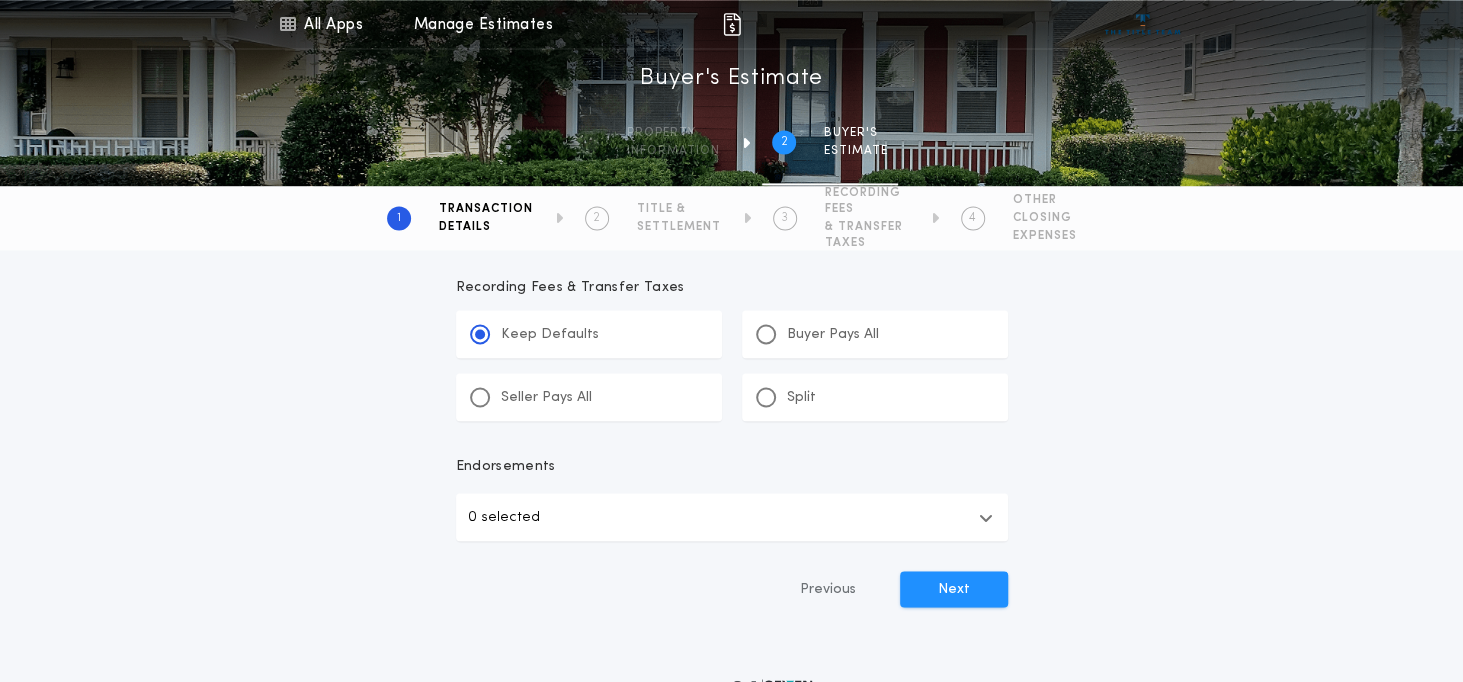 click on "Next" at bounding box center (954, 589) 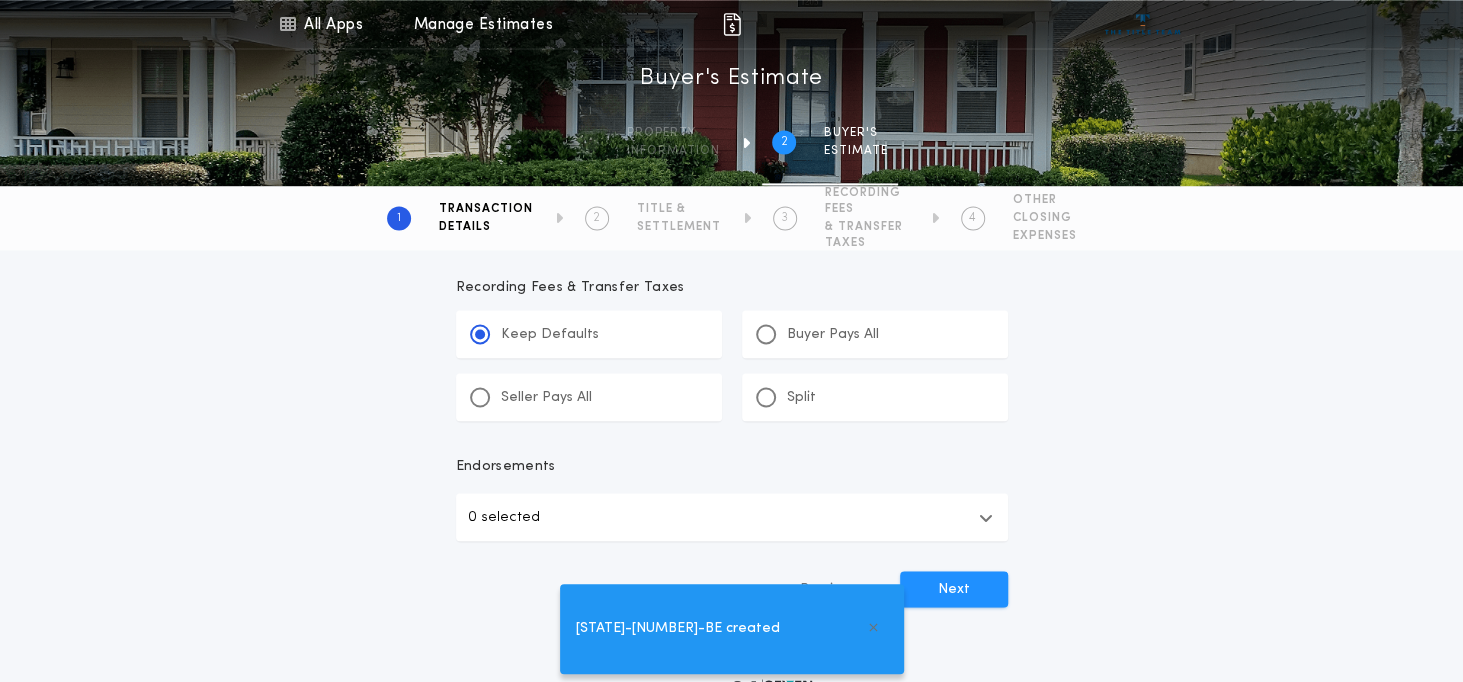 type on "*****" 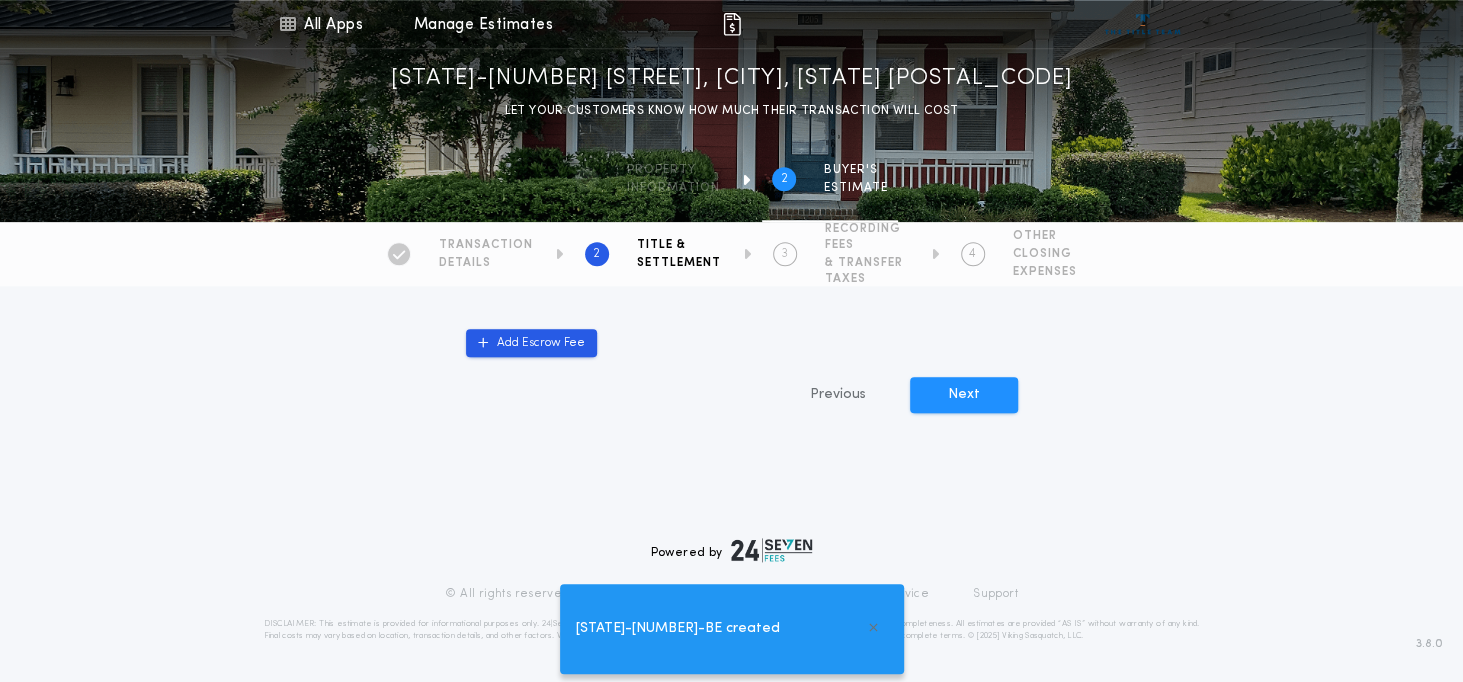type on "*******" 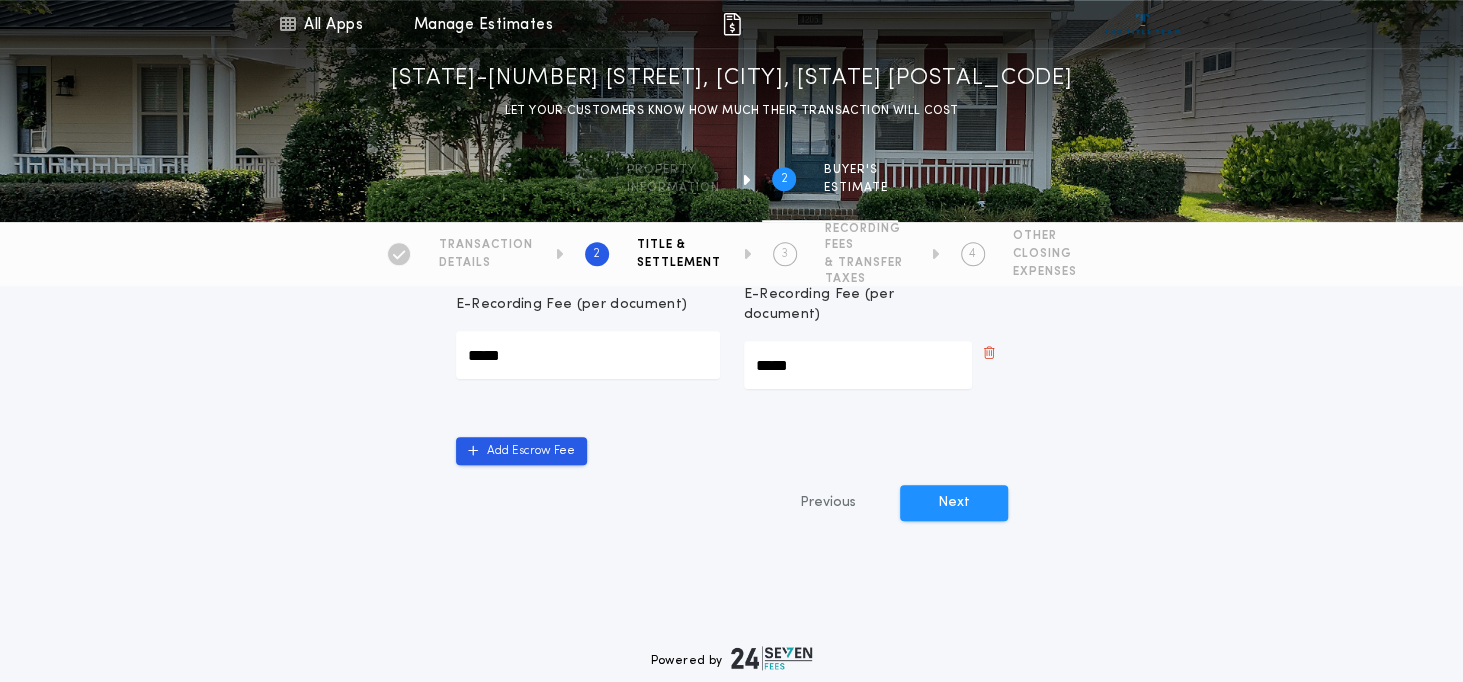 scroll, scrollTop: 1106, scrollLeft: 0, axis: vertical 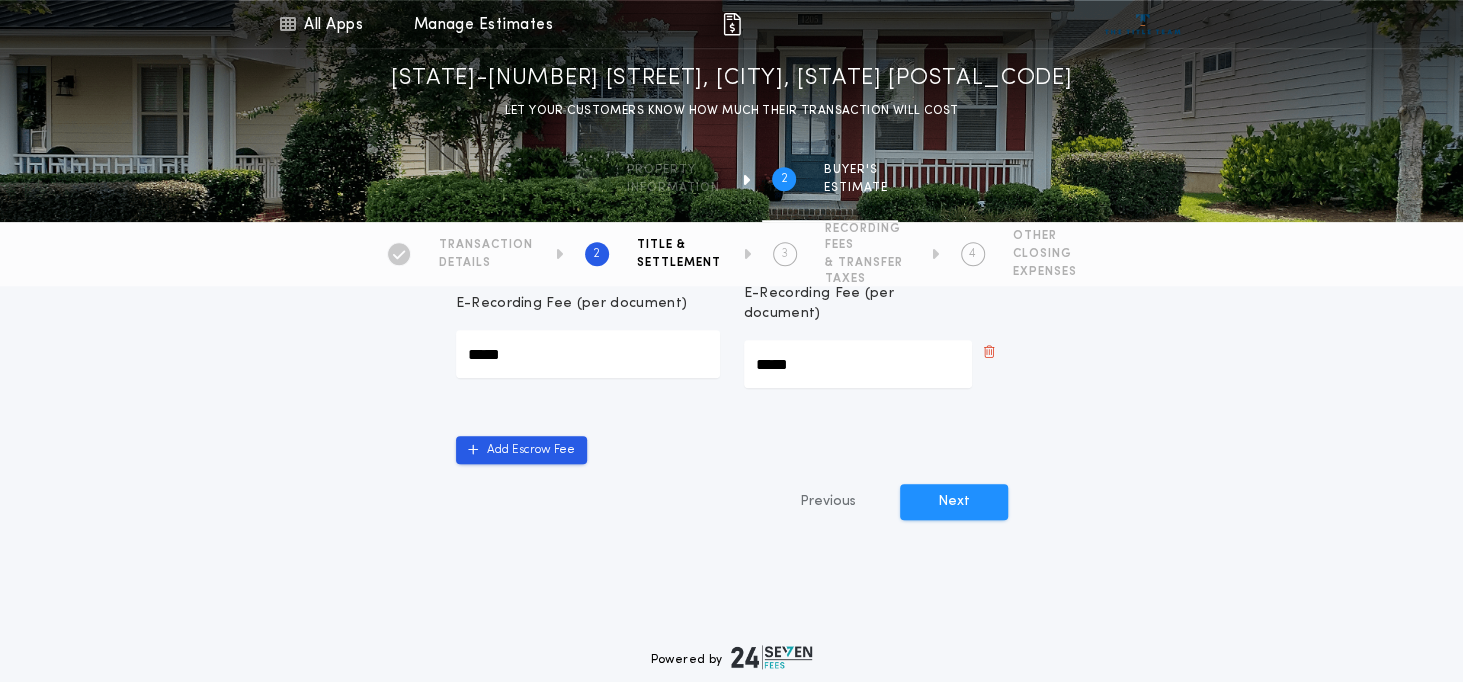 click on "Next" at bounding box center (954, 502) 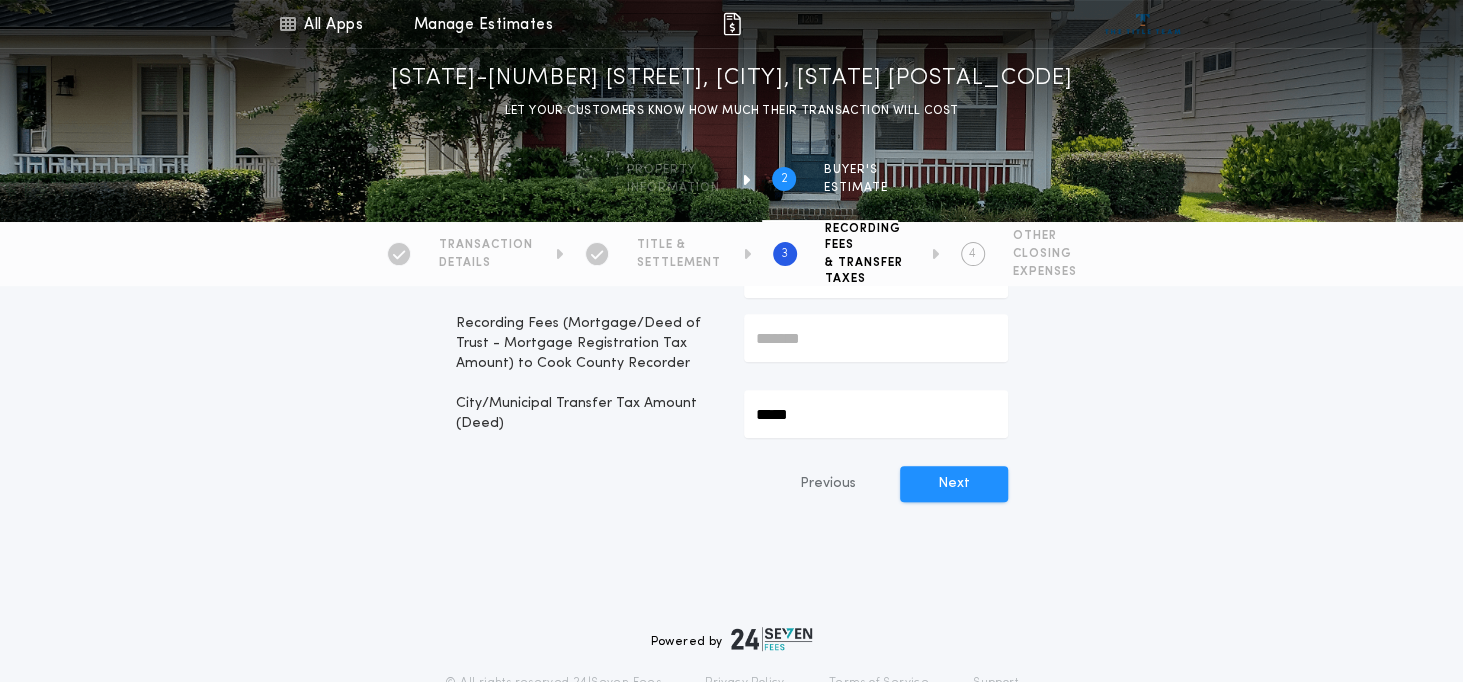 scroll, scrollTop: 258, scrollLeft: 0, axis: vertical 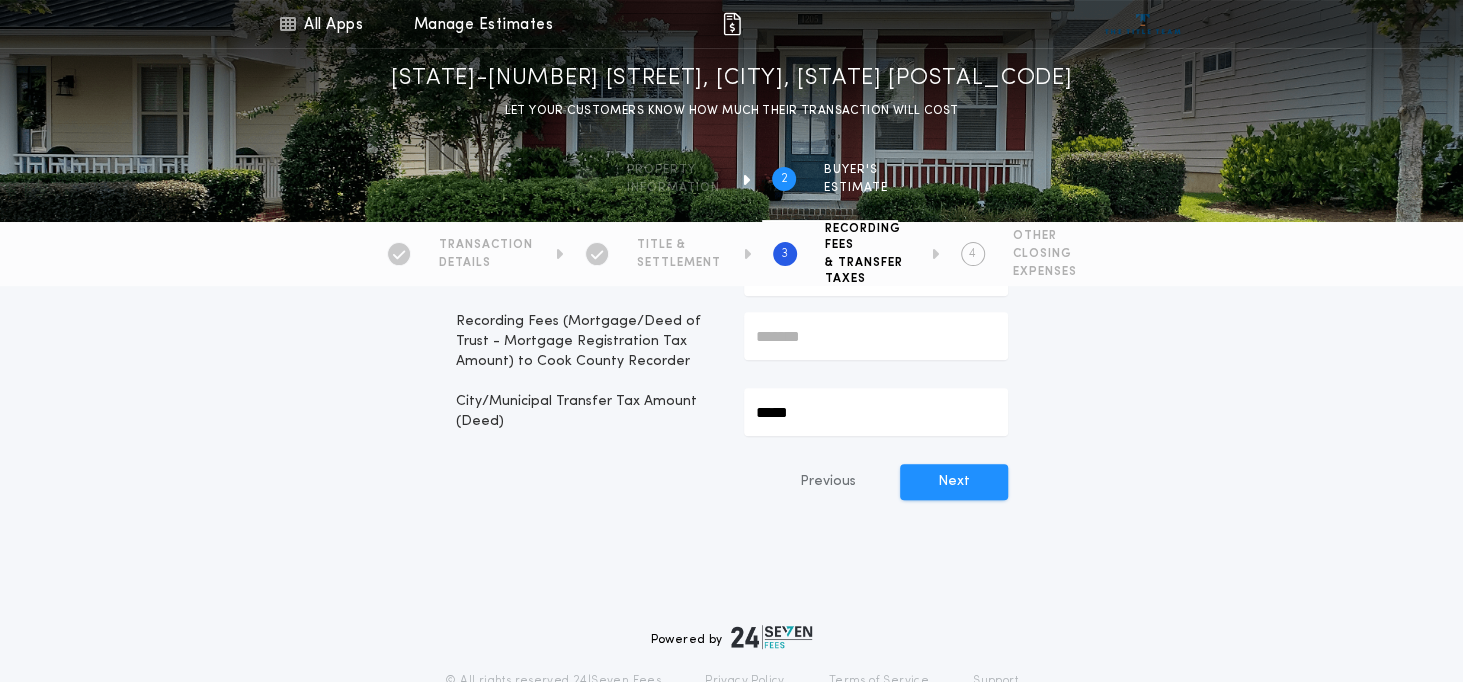 click on "Next" at bounding box center [954, 482] 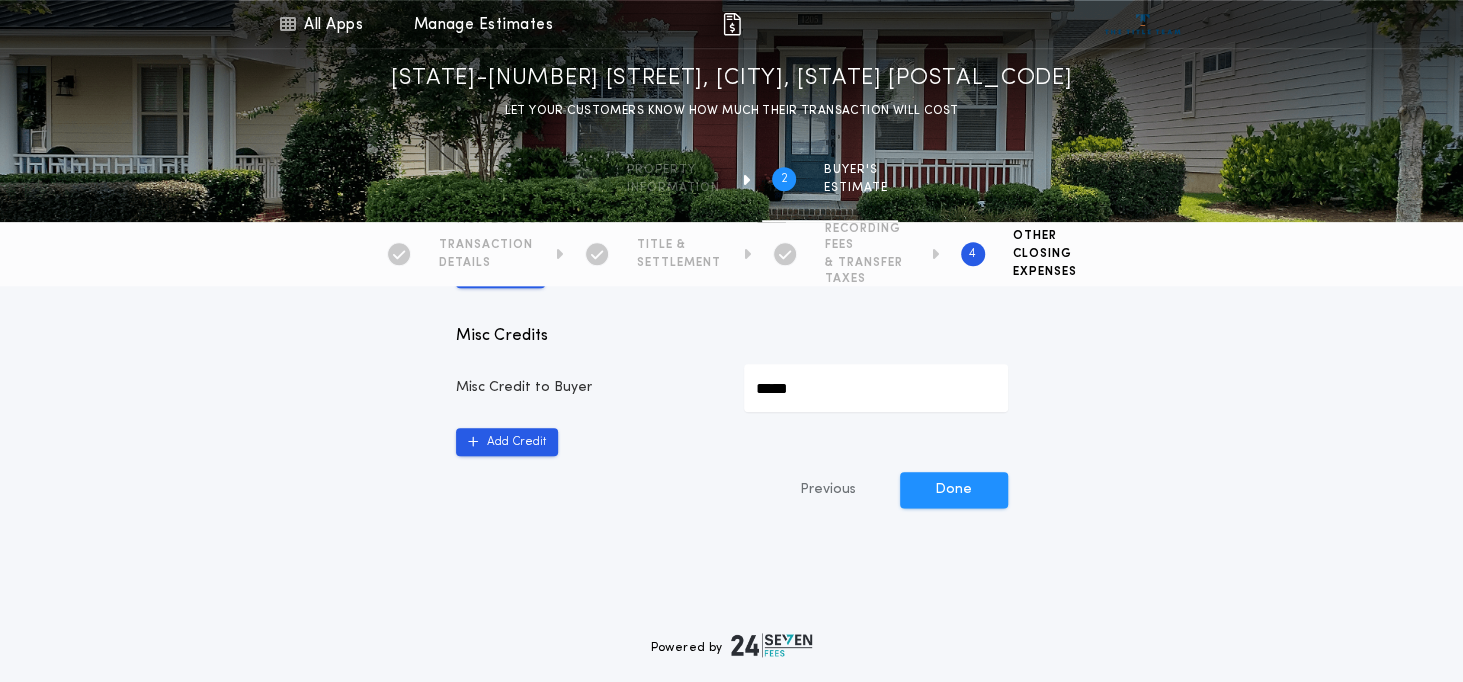 scroll, scrollTop: 1147, scrollLeft: 0, axis: vertical 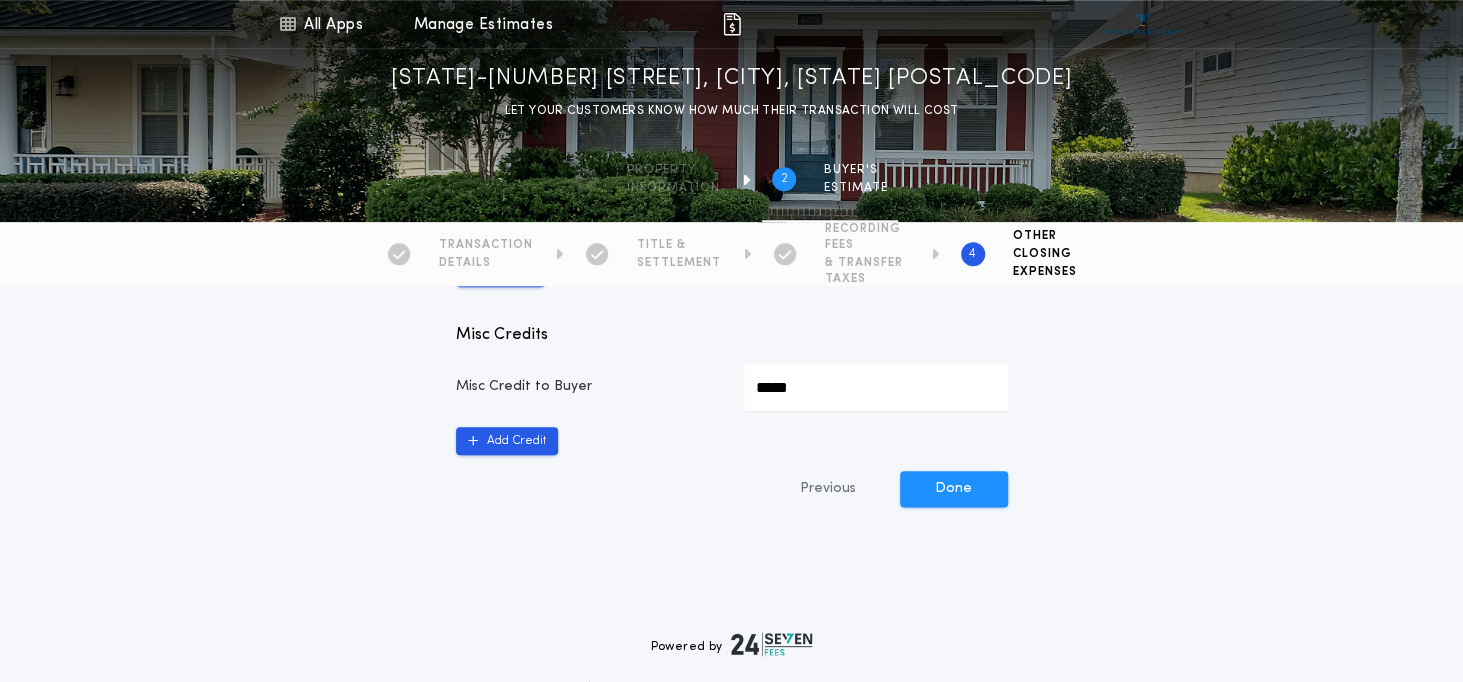 click on "Done" at bounding box center (954, 489) 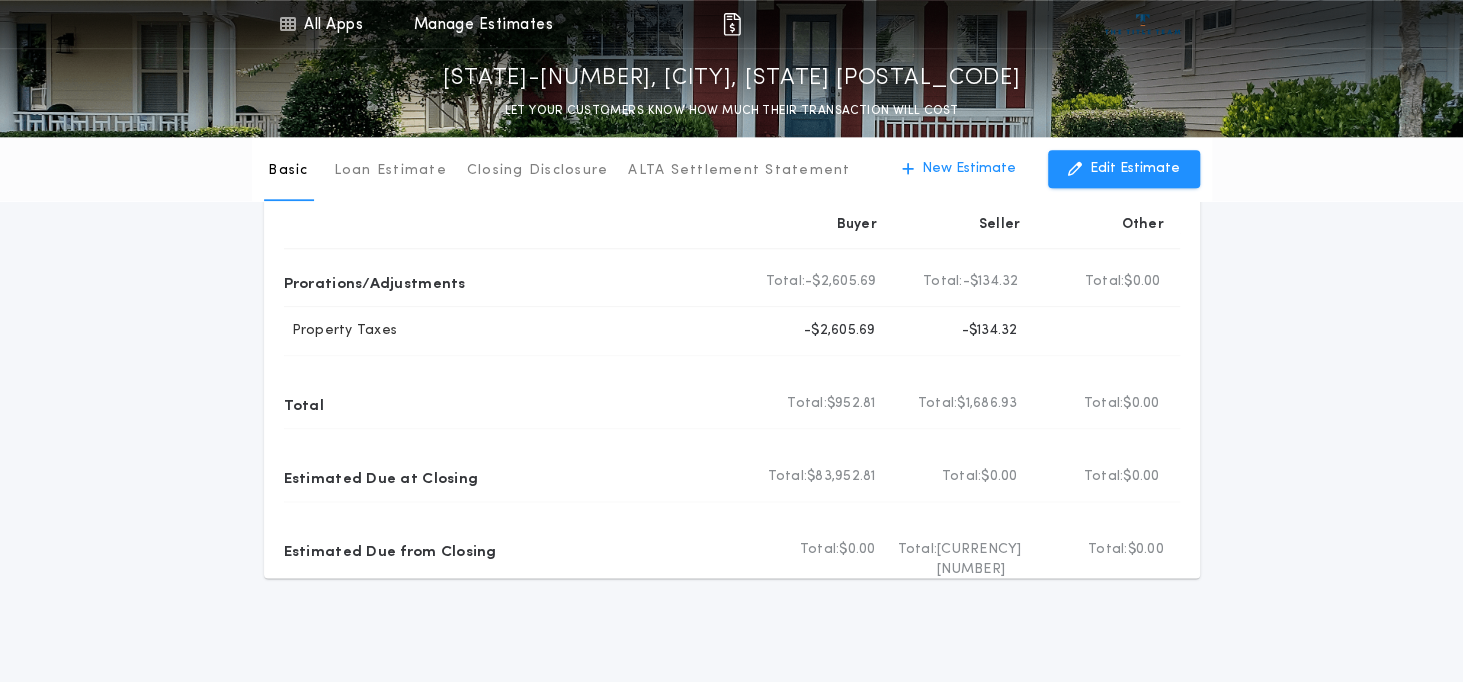 scroll, scrollTop: 1365, scrollLeft: 0, axis: vertical 